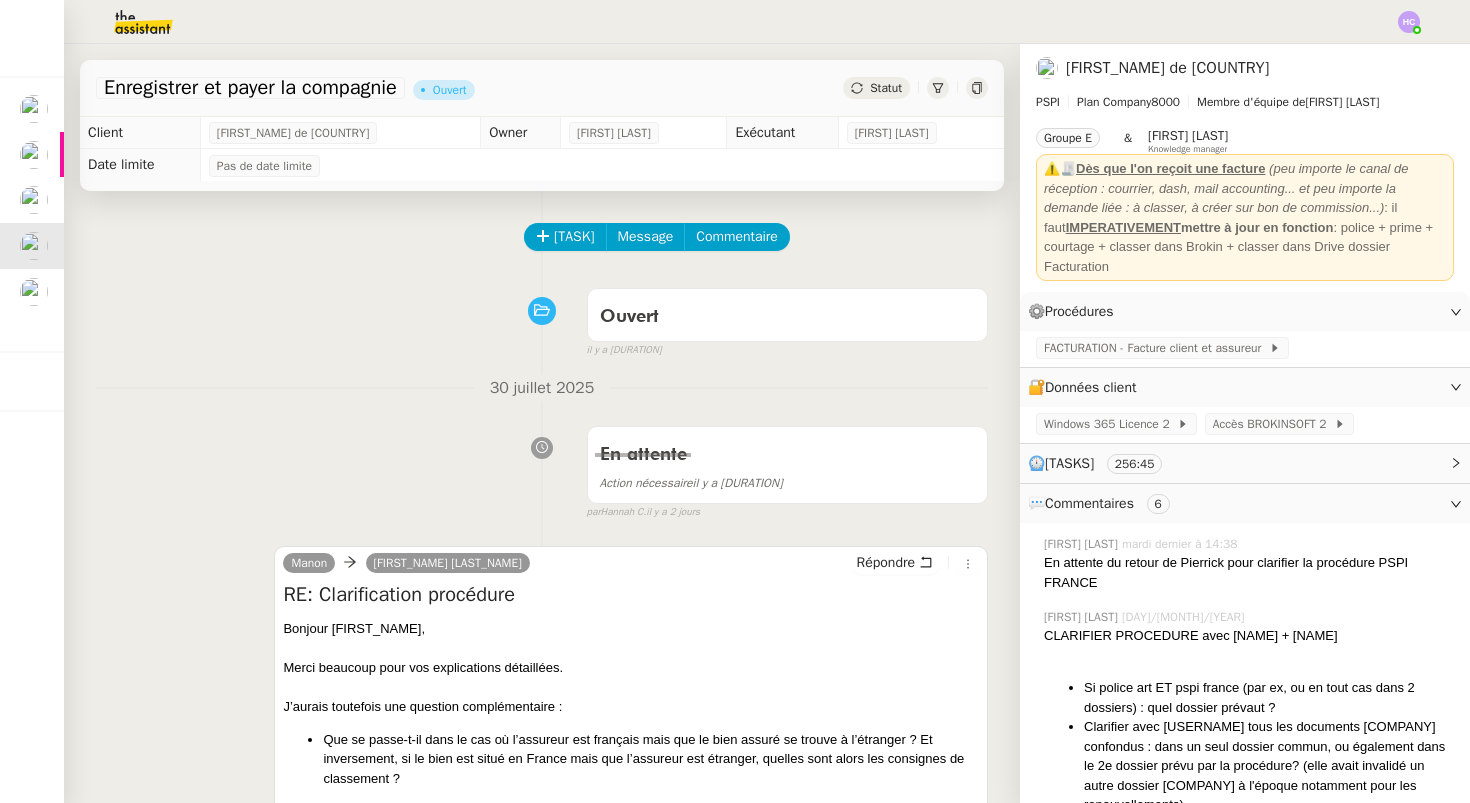 scroll, scrollTop: 0, scrollLeft: 0, axis: both 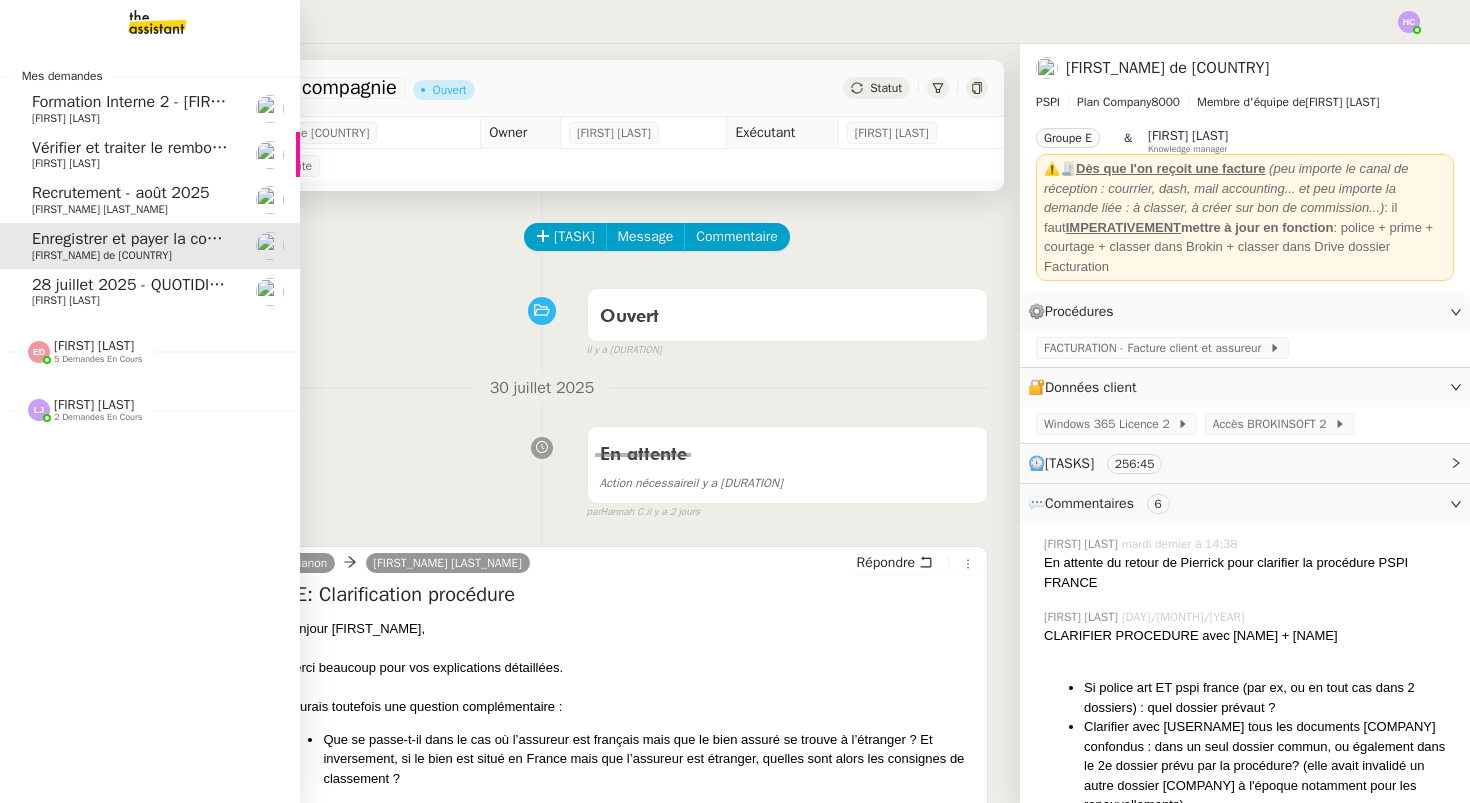 click on "28 juillet 2025 - QUOTIDIEN Gestion boite mail Accounting" 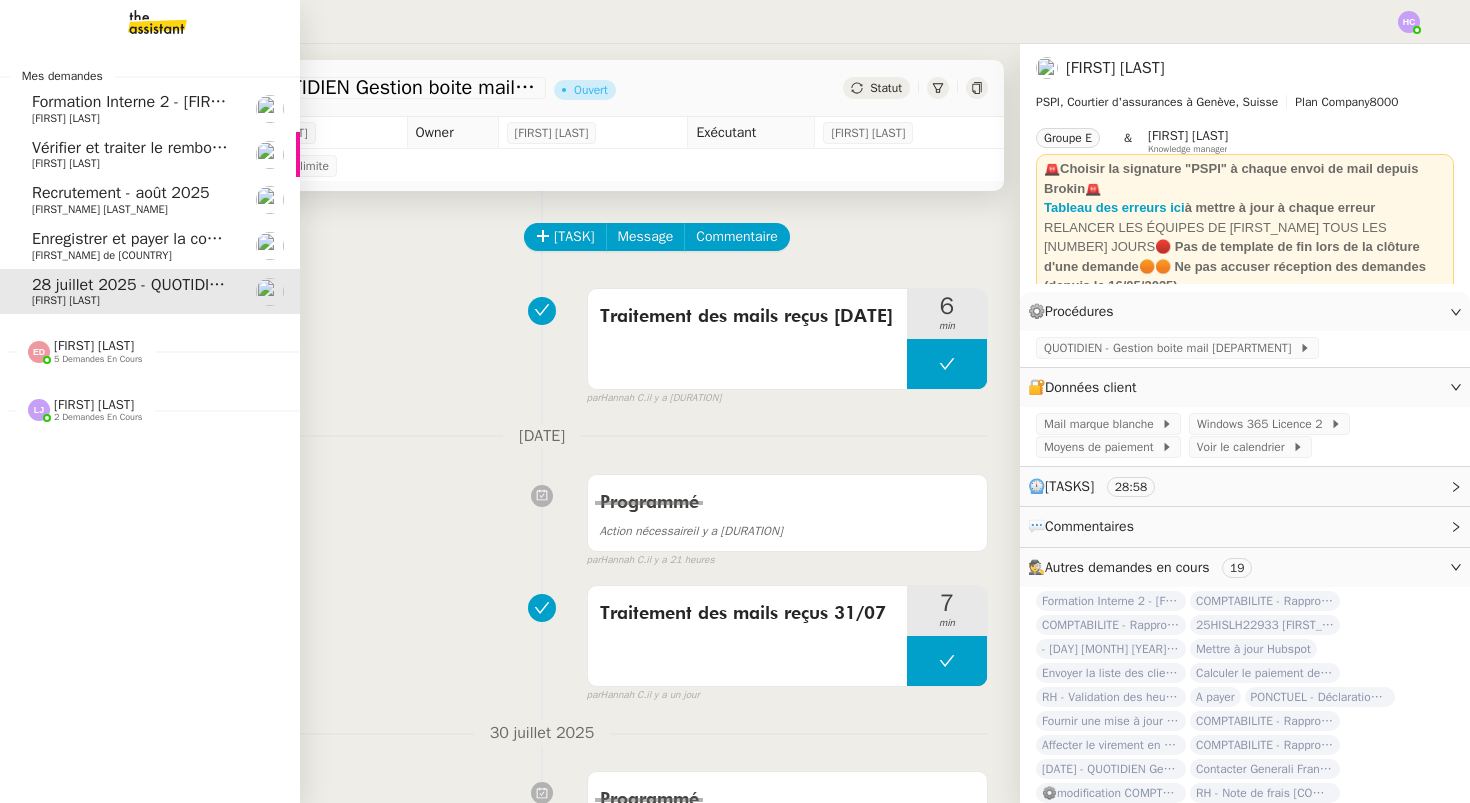 click on "Enregistrer et payer la compagnie" 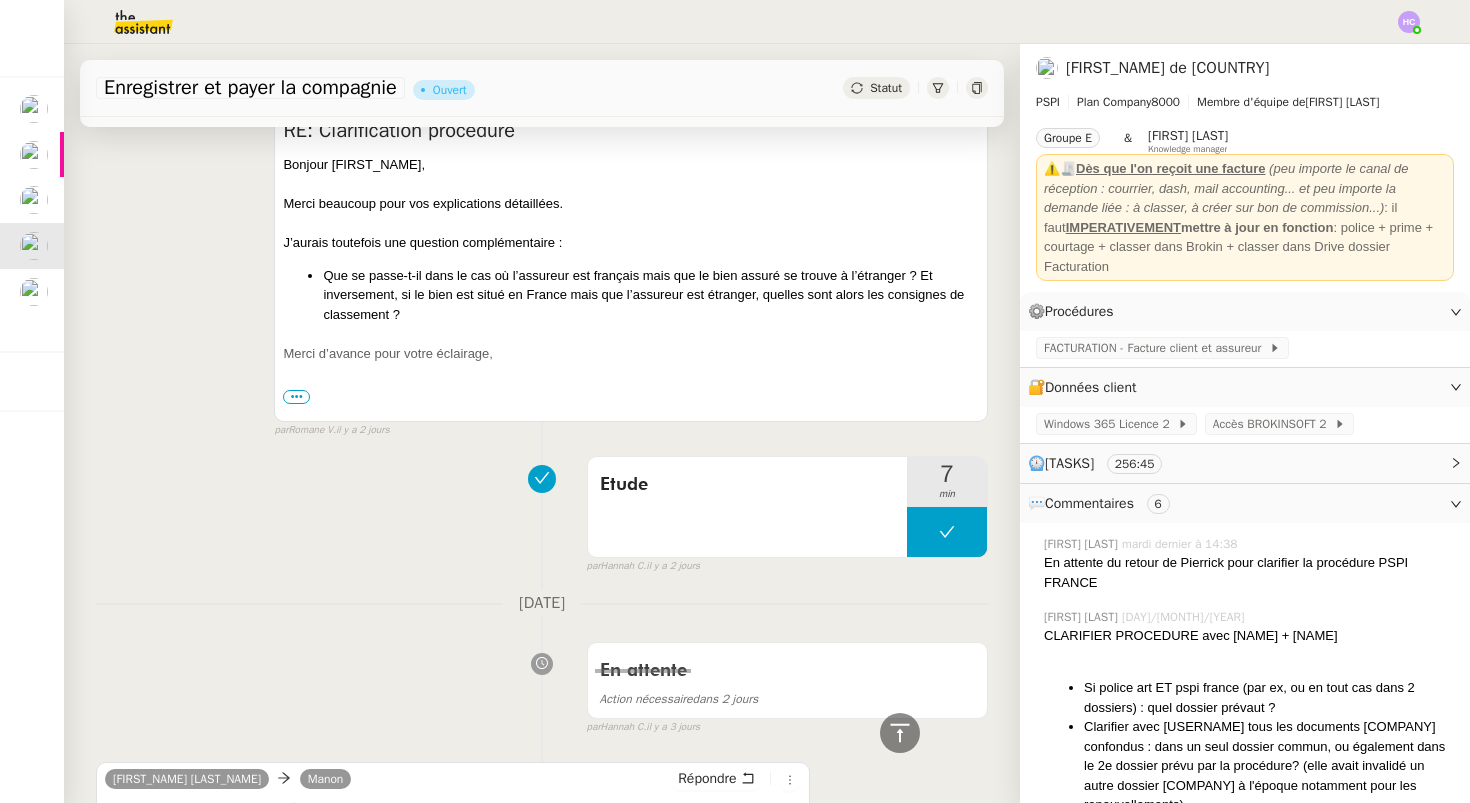scroll, scrollTop: 469, scrollLeft: 0, axis: vertical 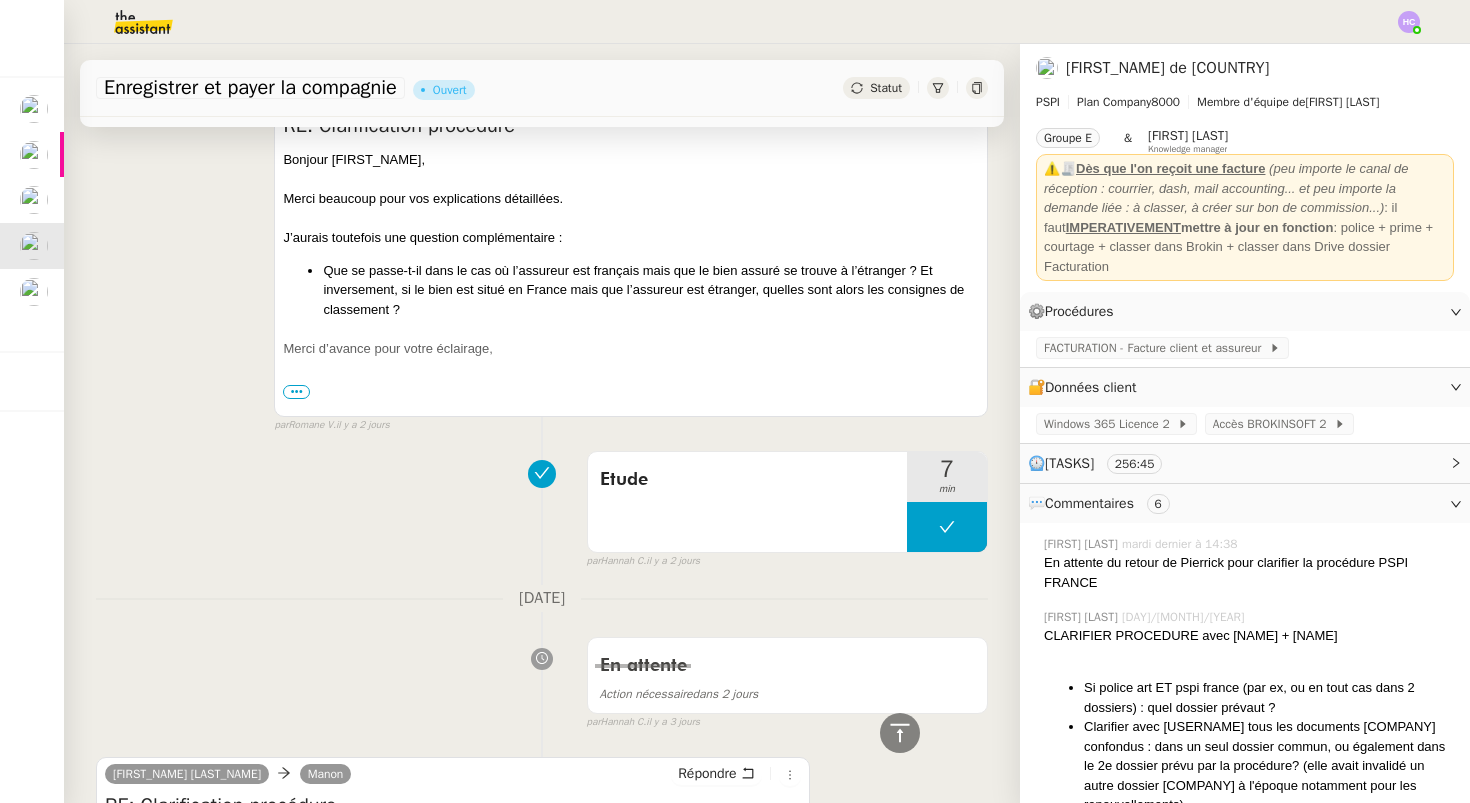 click on "•••" at bounding box center (296, 392) 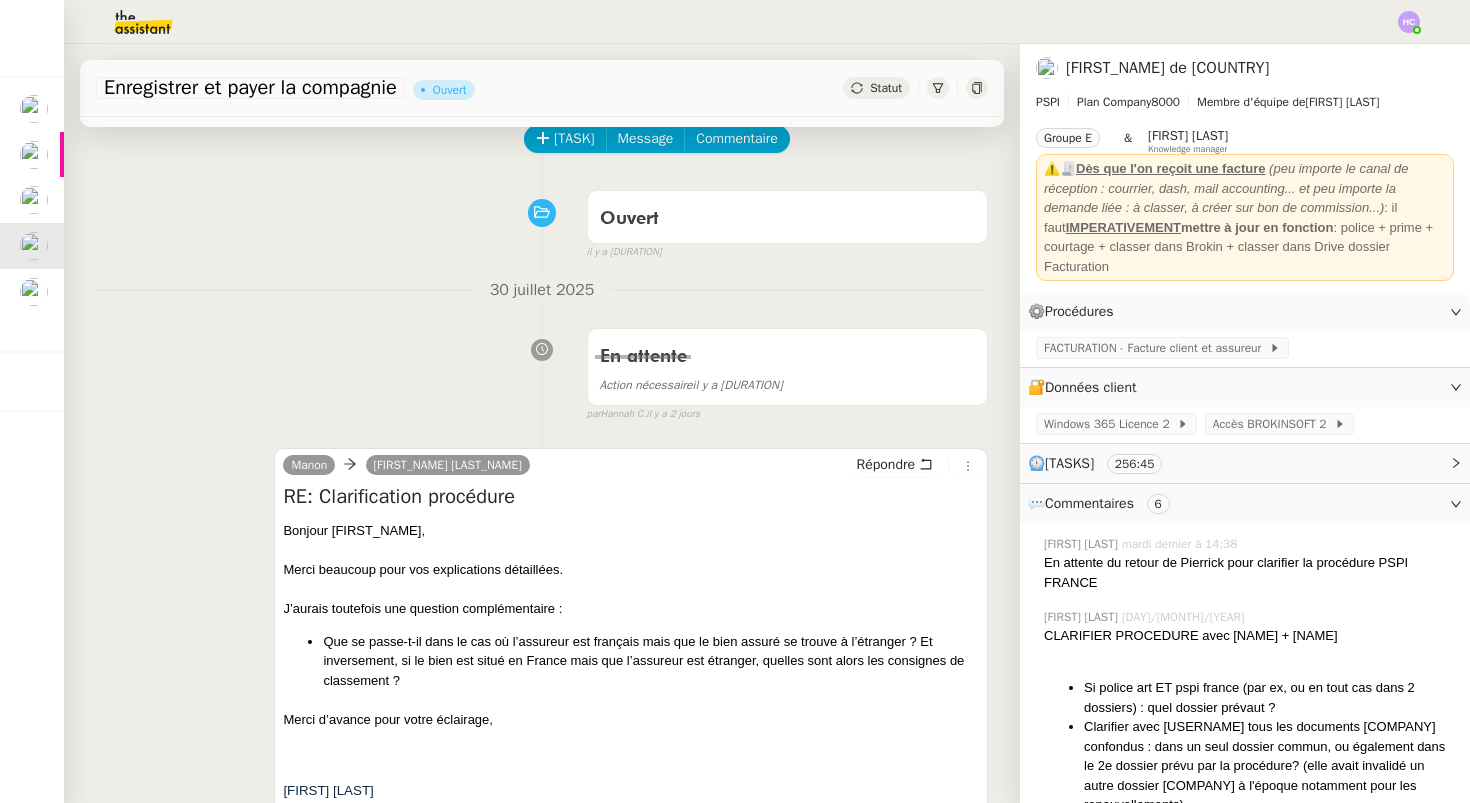 scroll, scrollTop: 0, scrollLeft: 0, axis: both 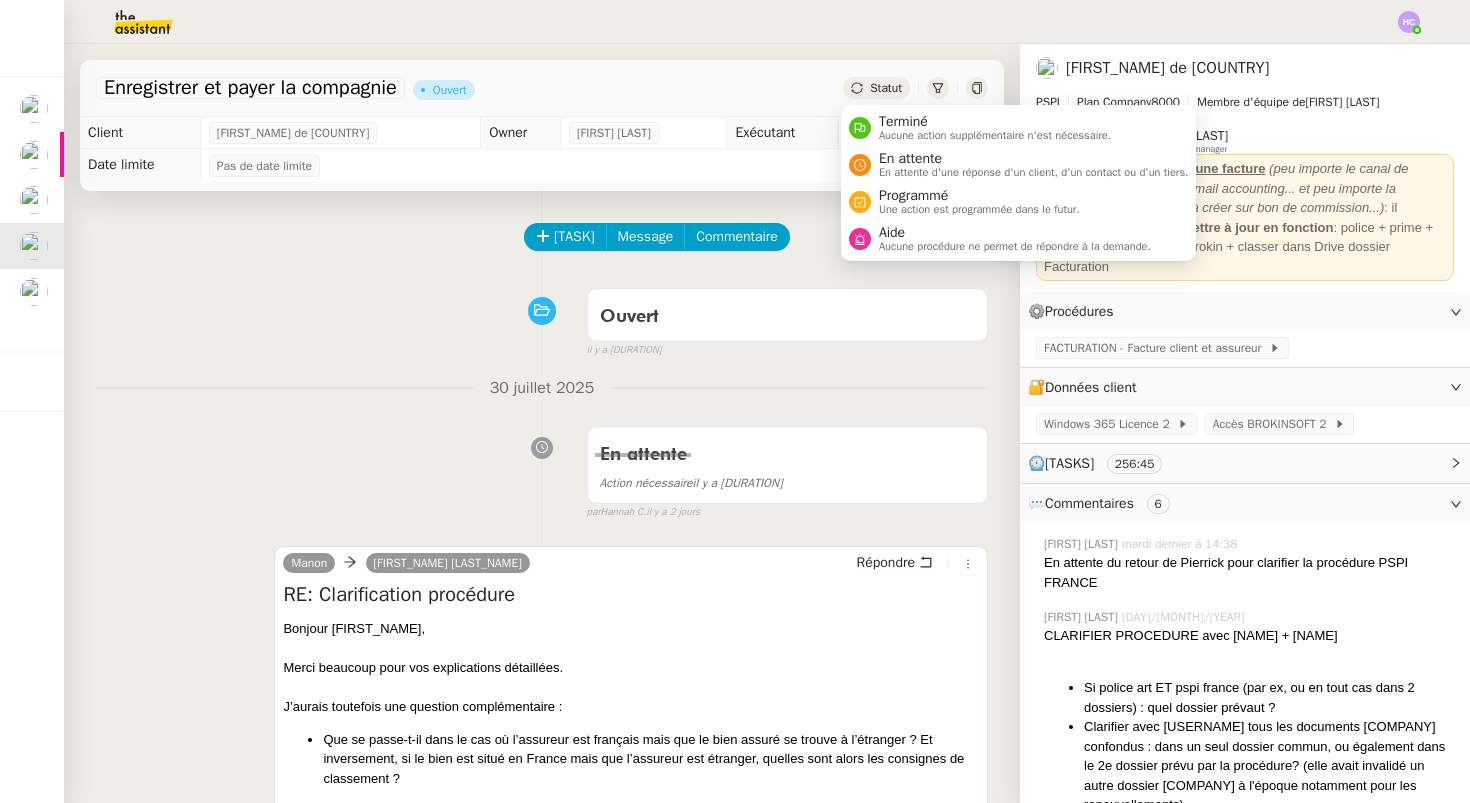 click on "Statut" 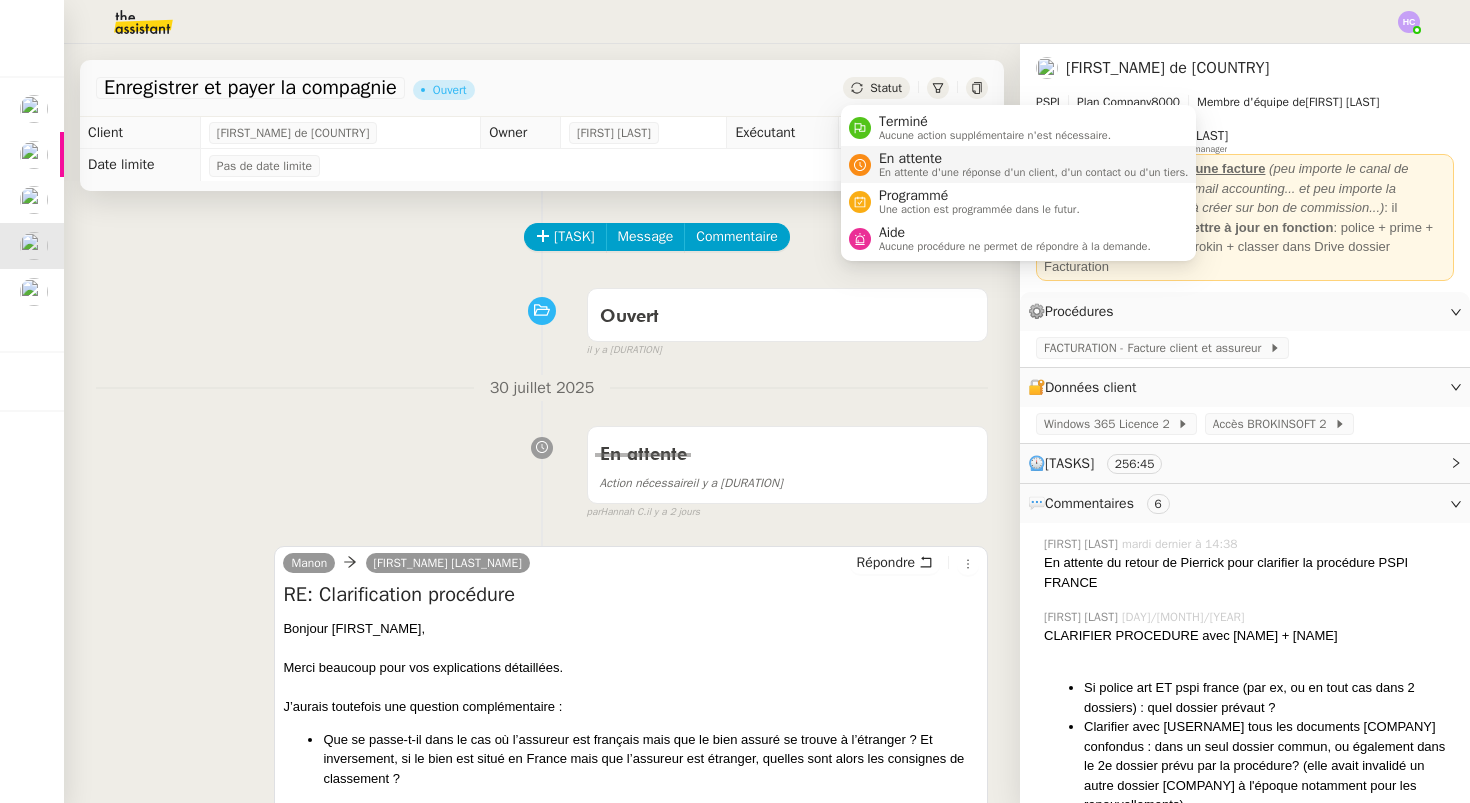 click on "En attente" at bounding box center [1034, 159] 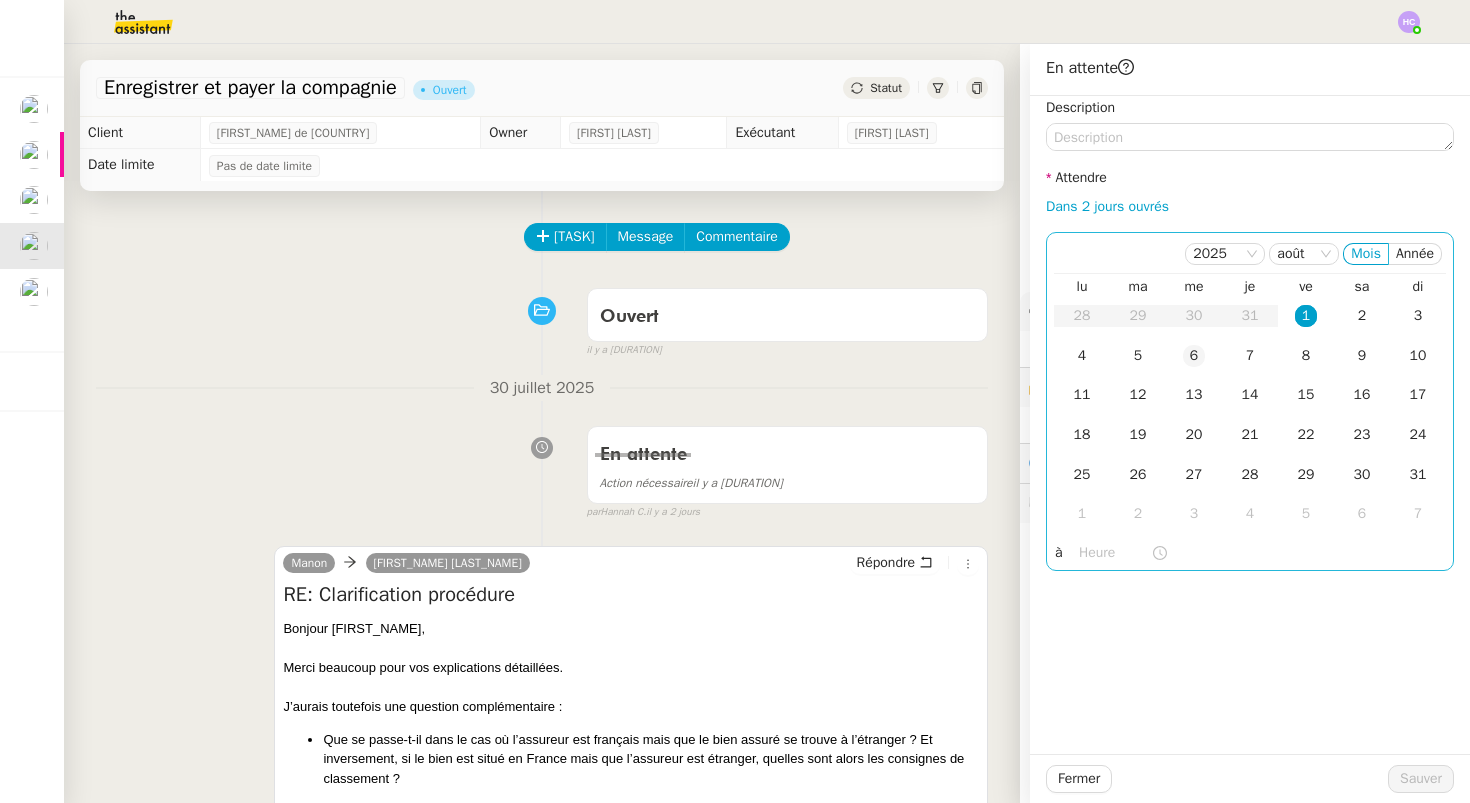 click on "6" 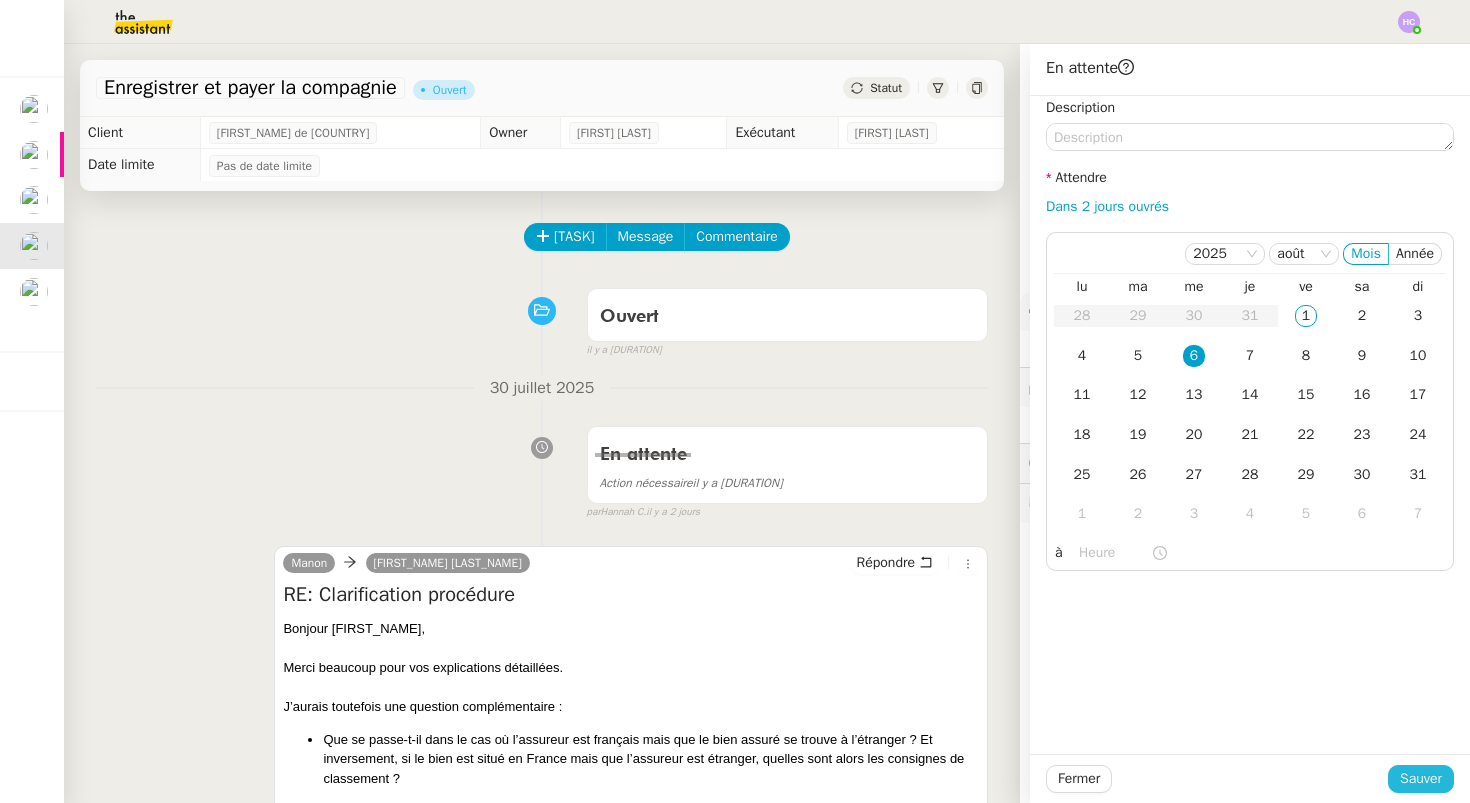 click on "Sauver" 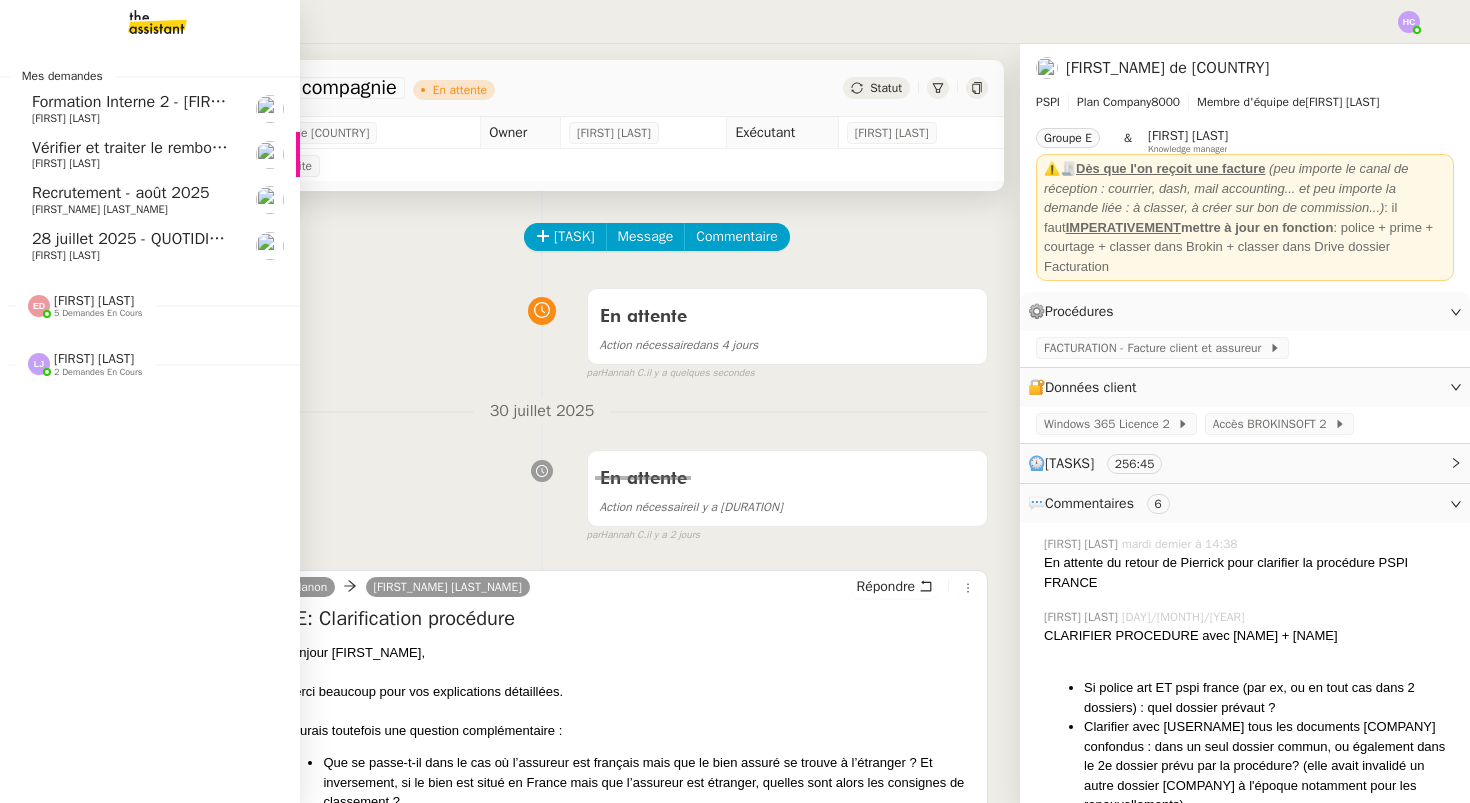 click on "28 juillet 2025 - QUOTIDIEN Gestion boite mail Accounting" 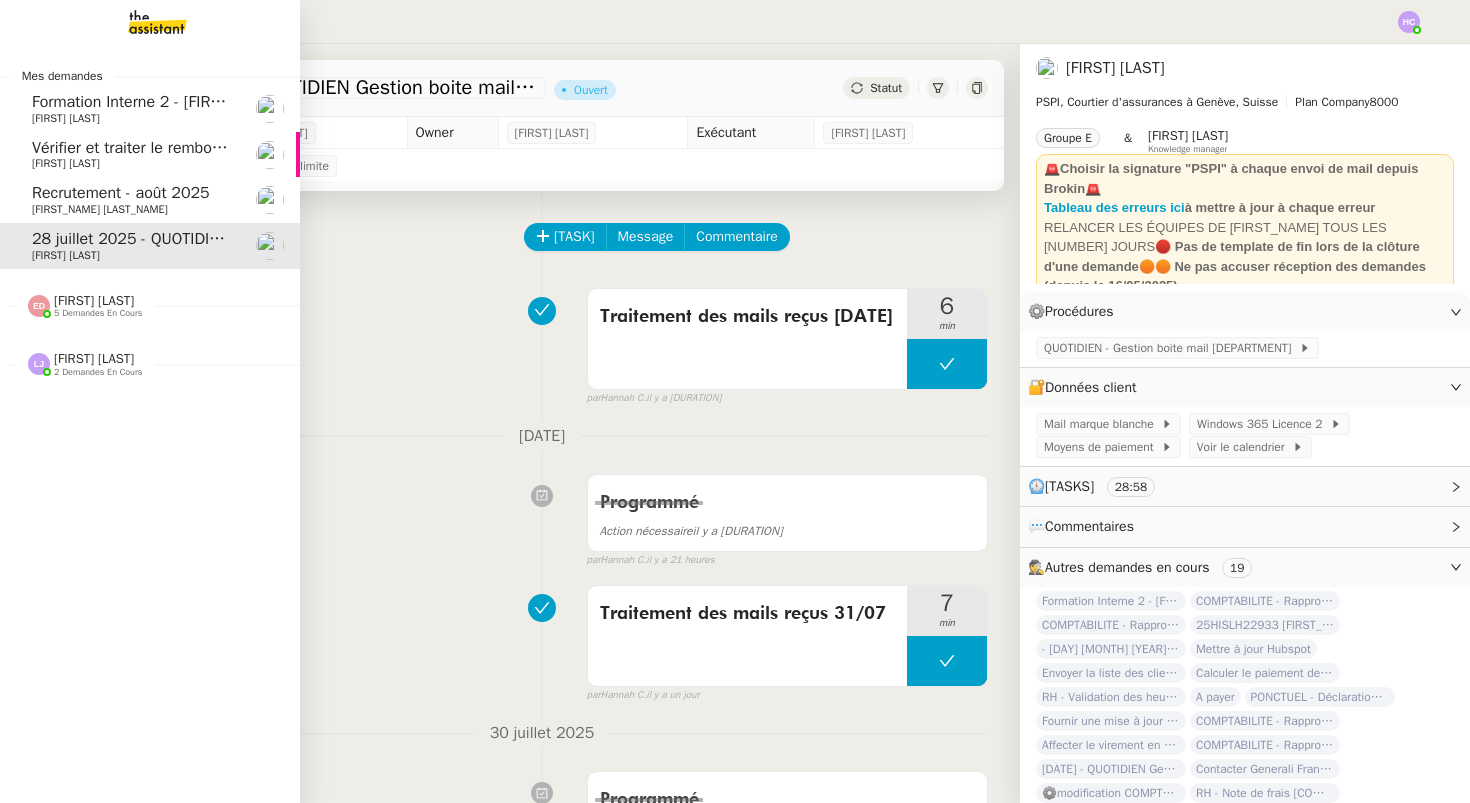 click on "Recrutement - août 2025" 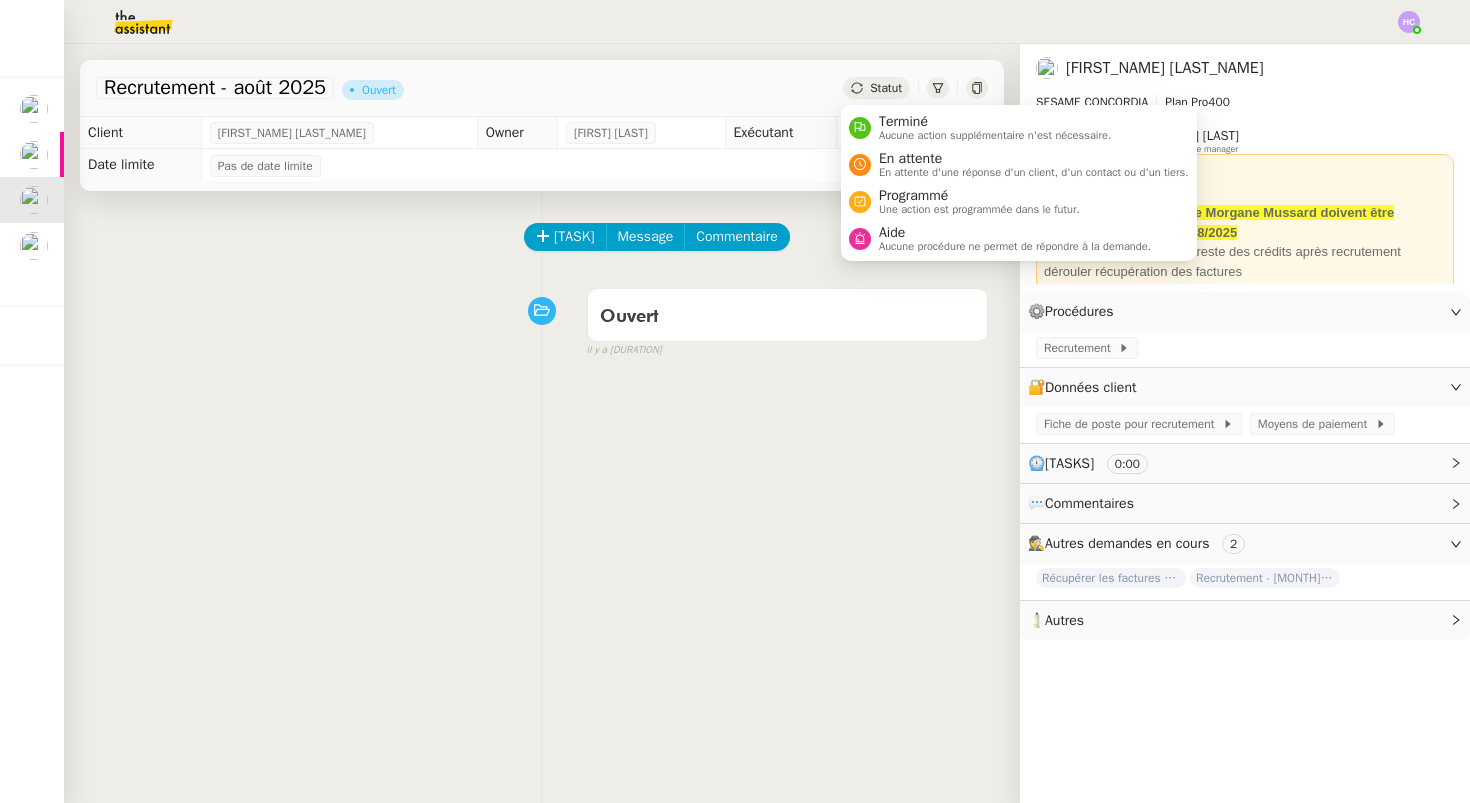 click on "Statut" 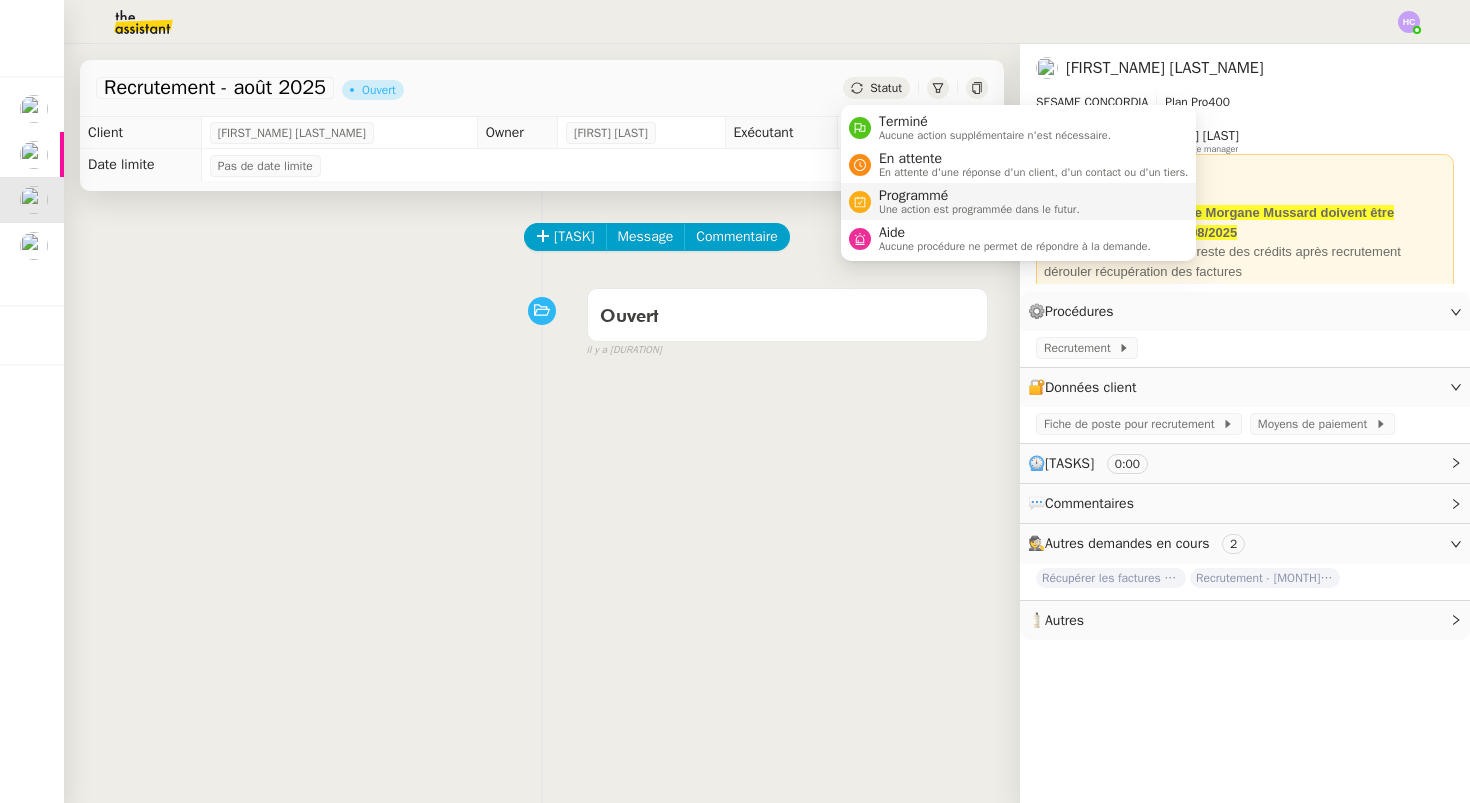 click on "Programmé" at bounding box center (979, 196) 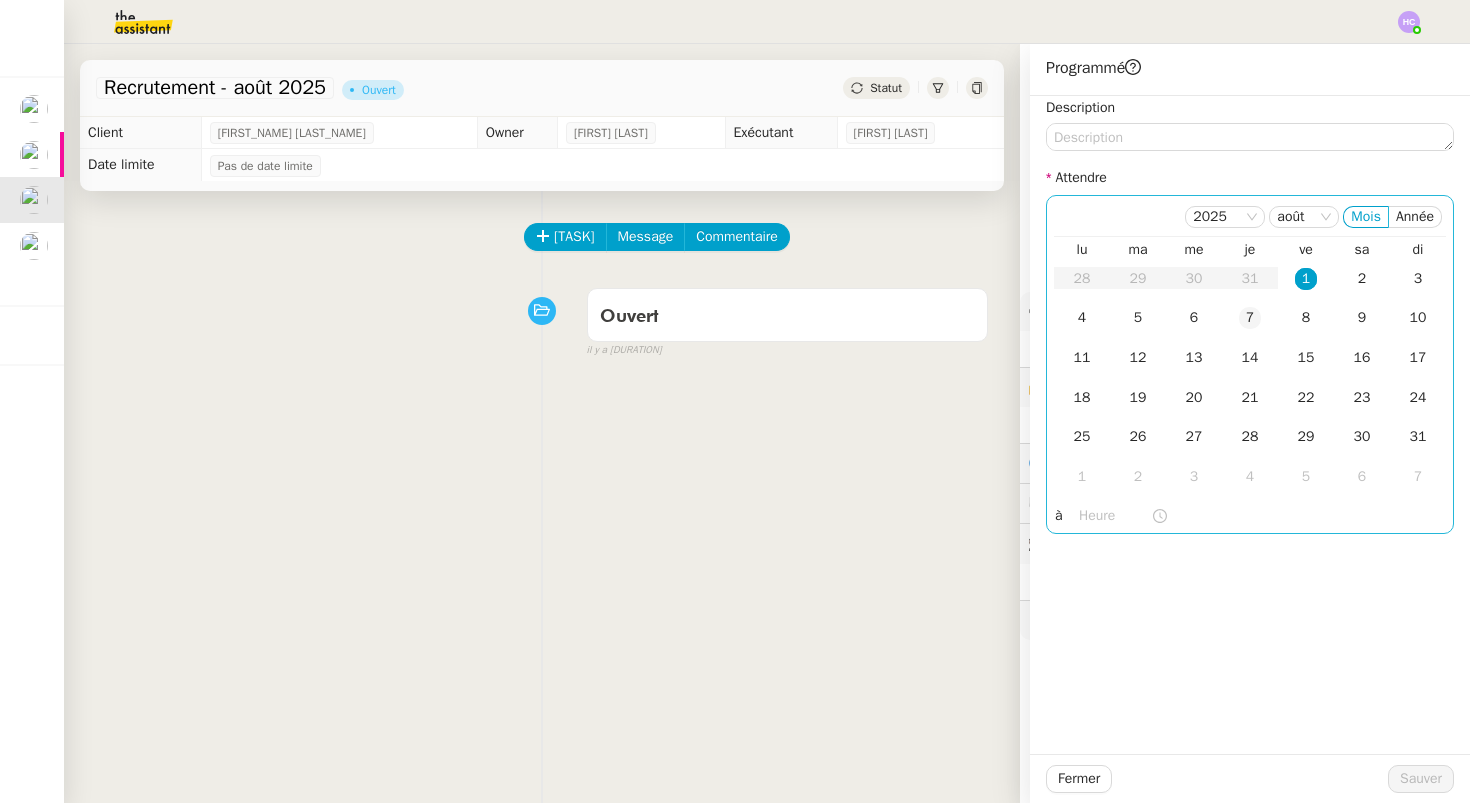 click on "7" 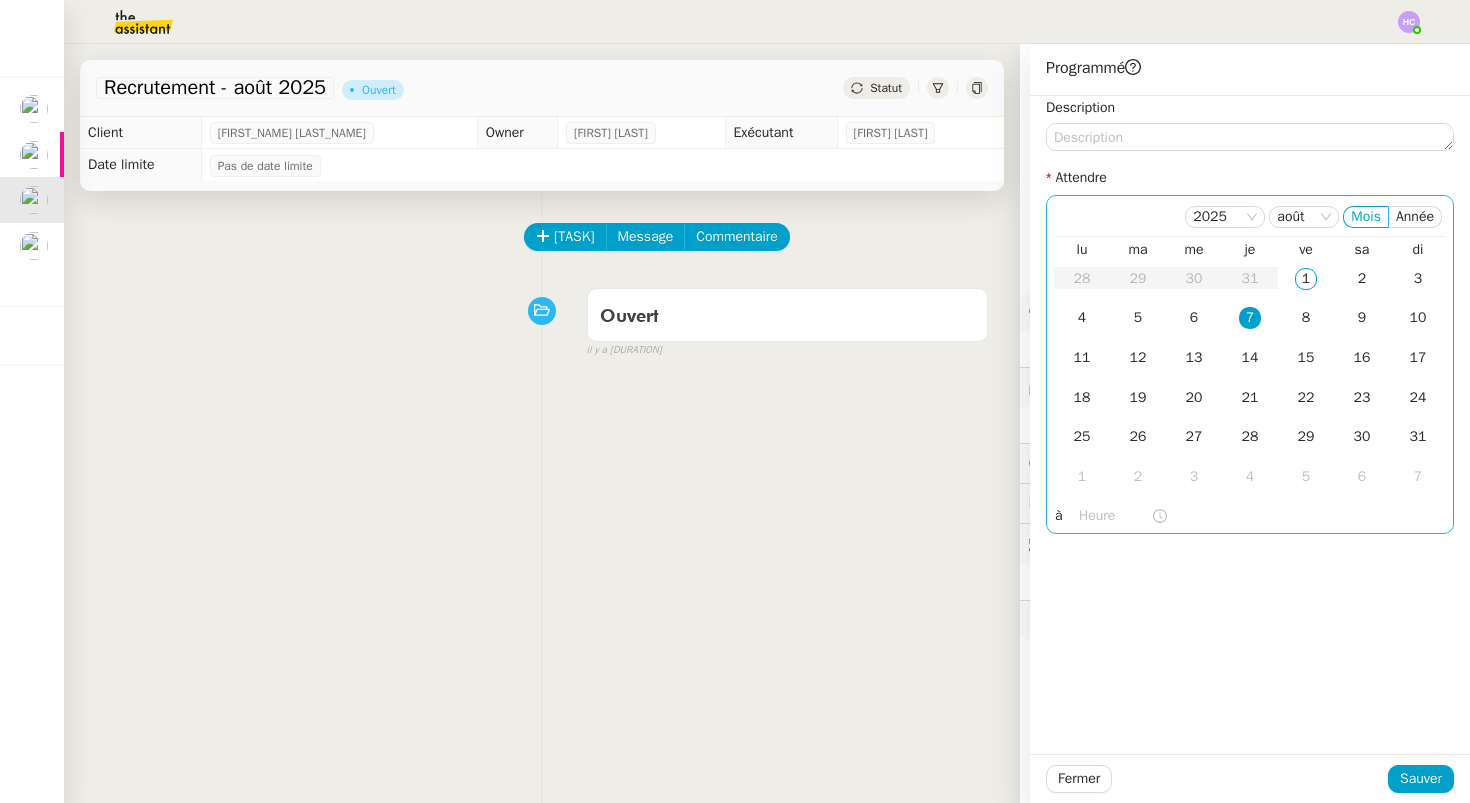 click 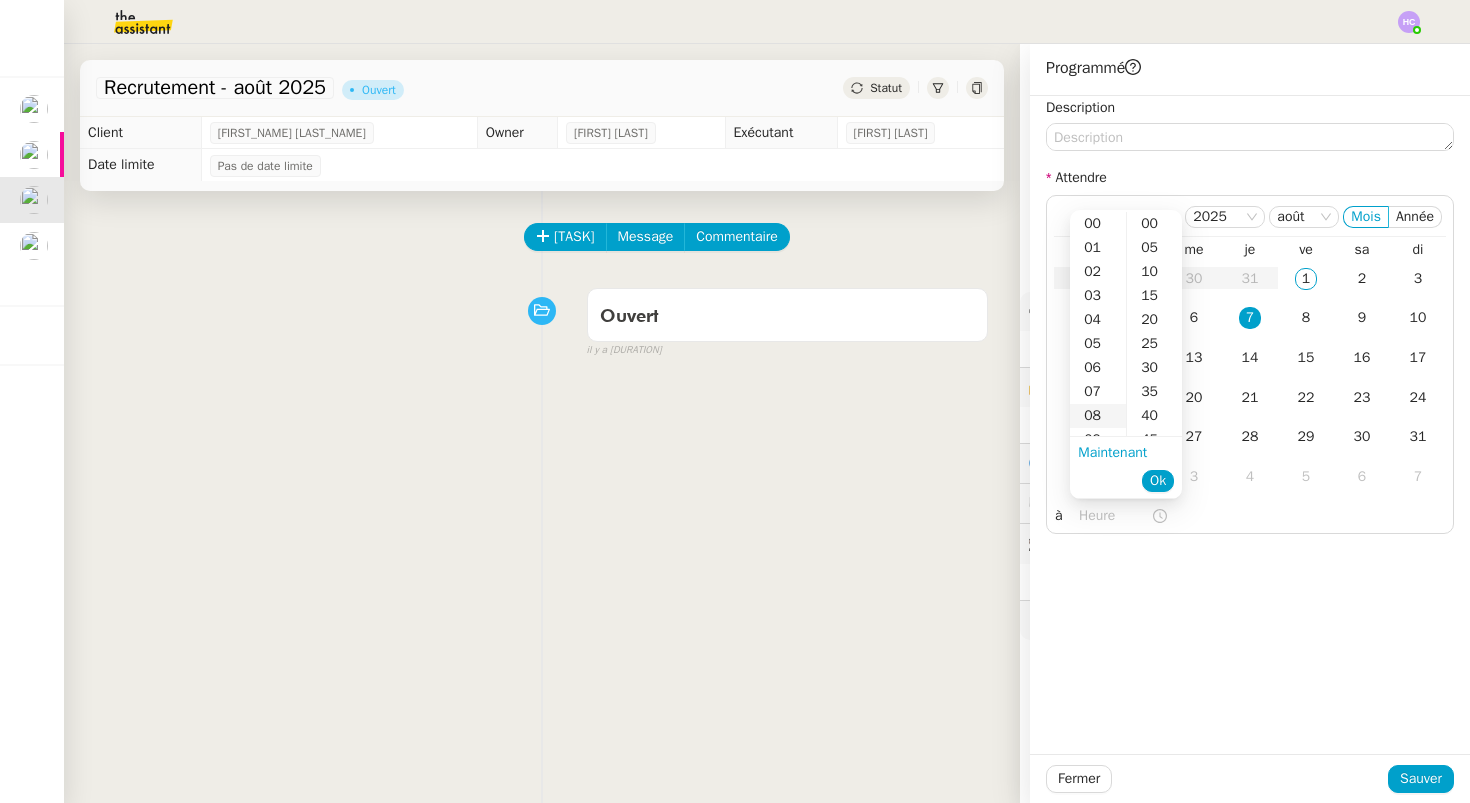click on "08" at bounding box center [1098, 416] 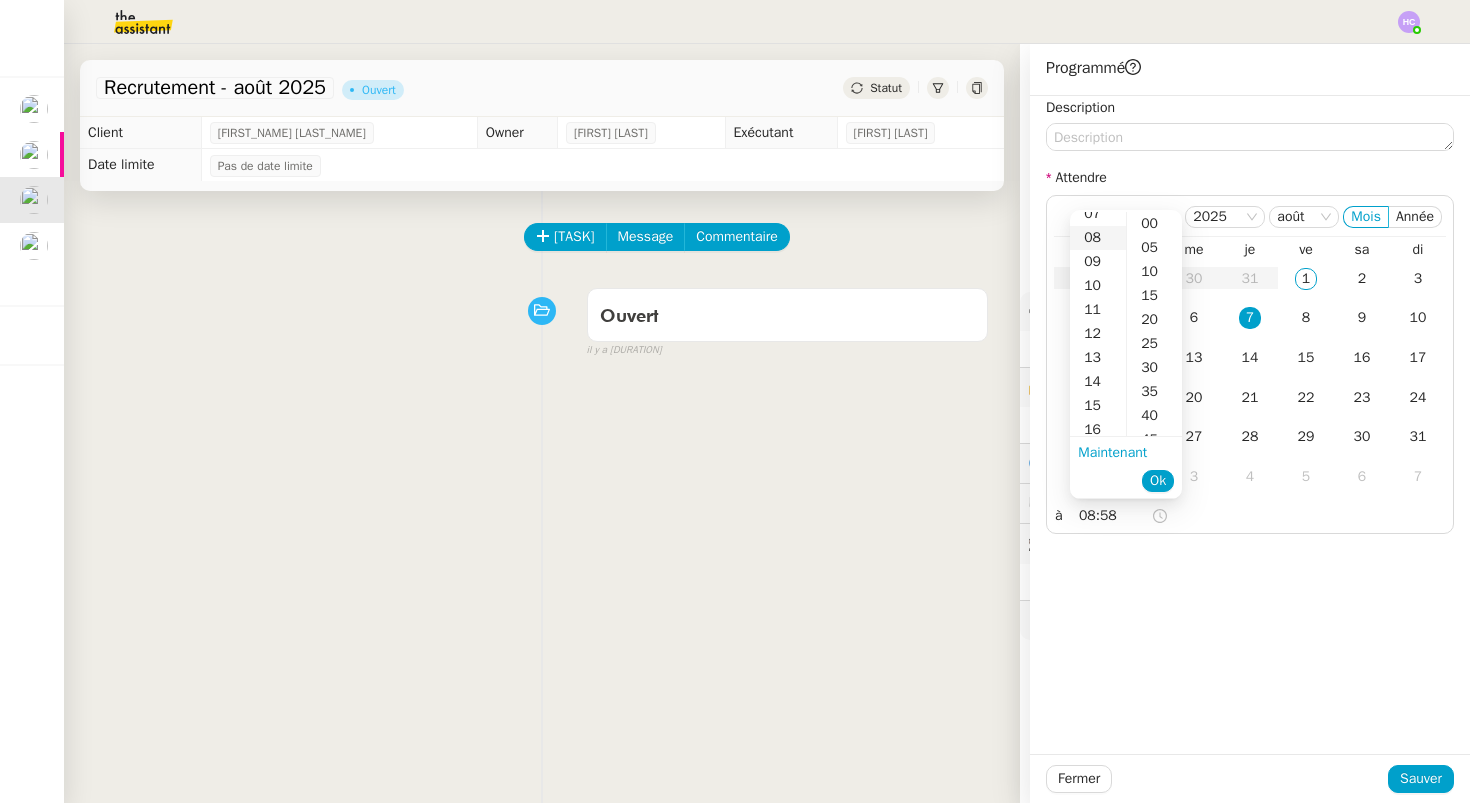 scroll, scrollTop: 192, scrollLeft: 0, axis: vertical 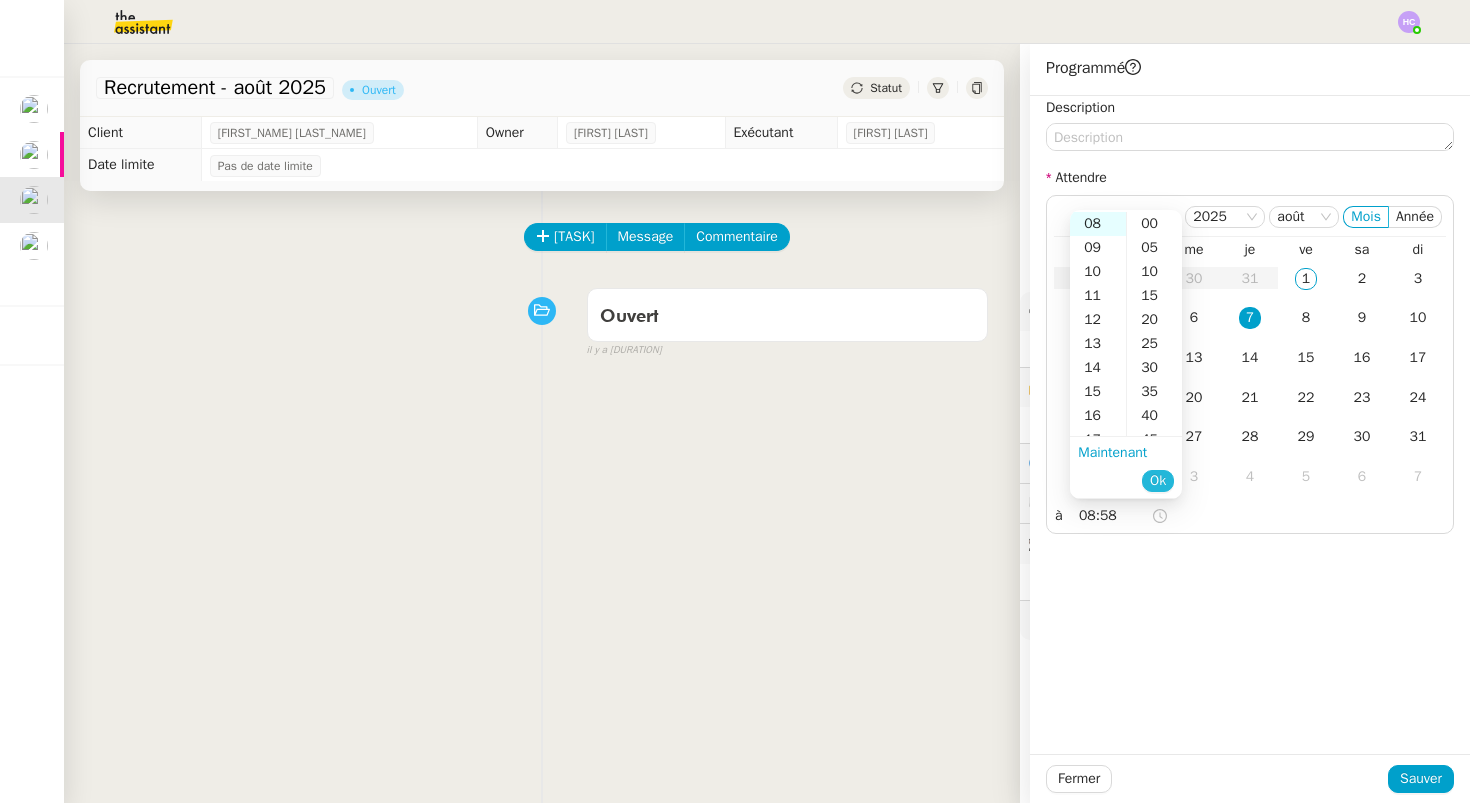 click on "Ok" at bounding box center [1158, 481] 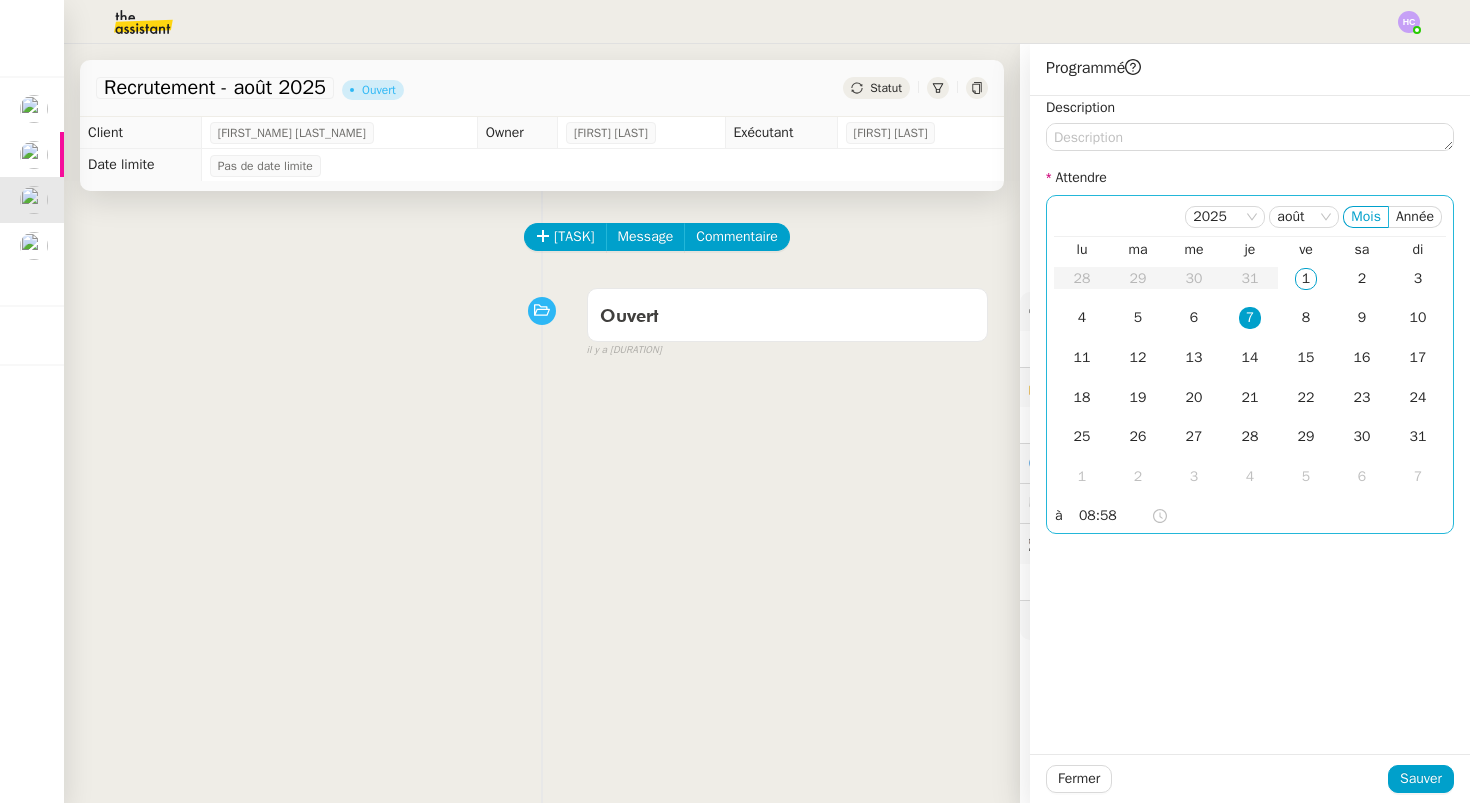 click on "08:58" 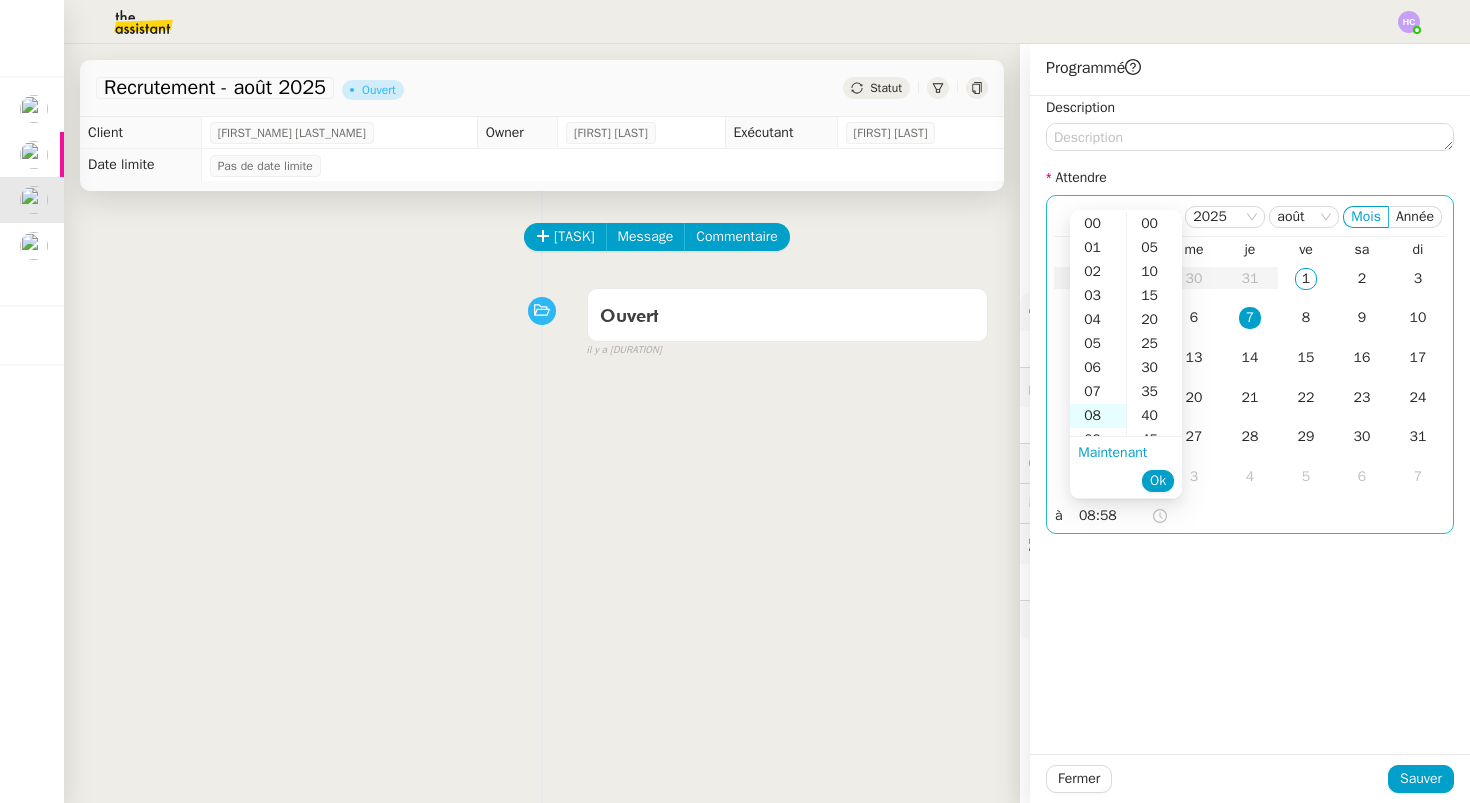 scroll, scrollTop: 192, scrollLeft: 0, axis: vertical 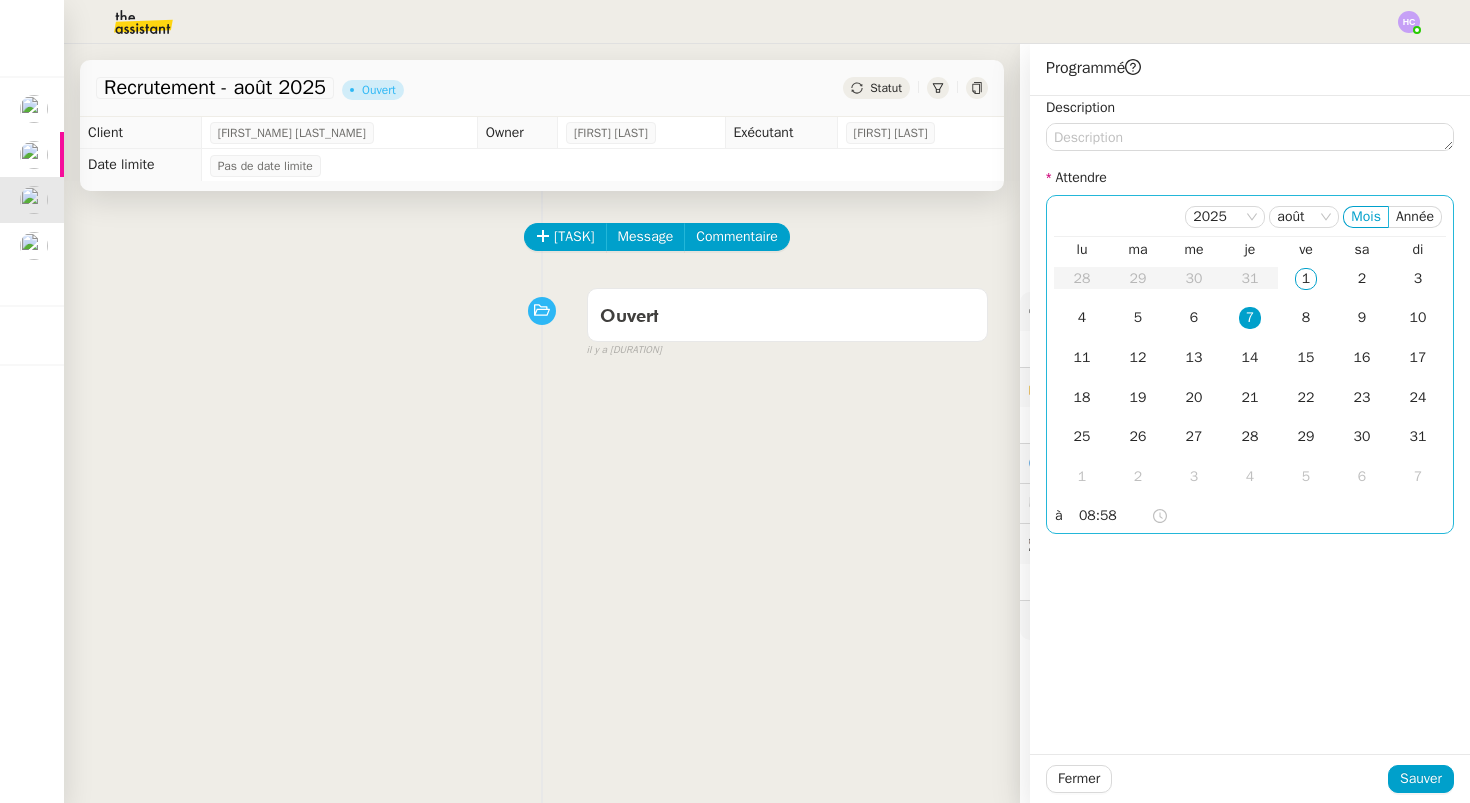click on "[YEAR] [MONTH] Mois Année" 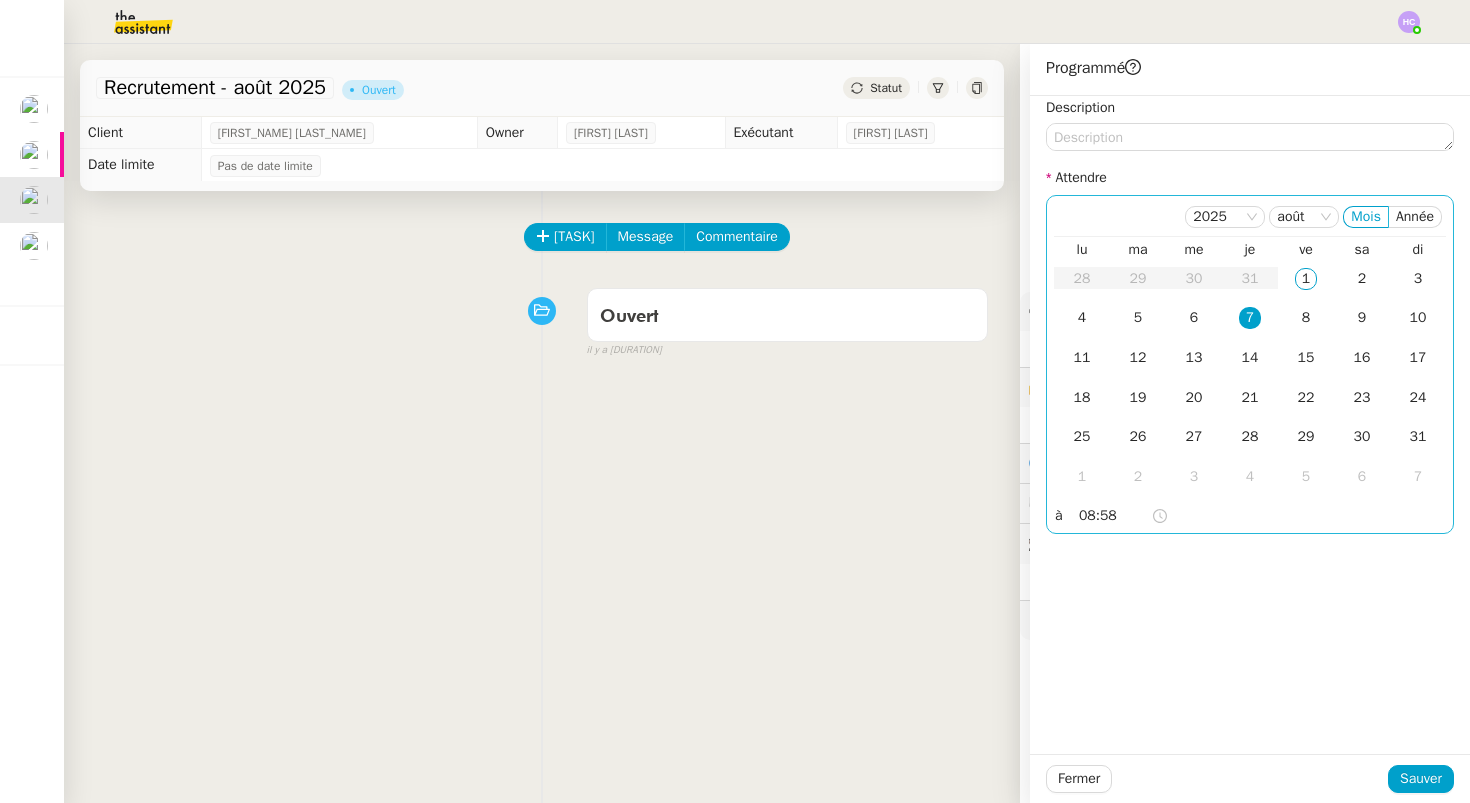 click on "08:58" 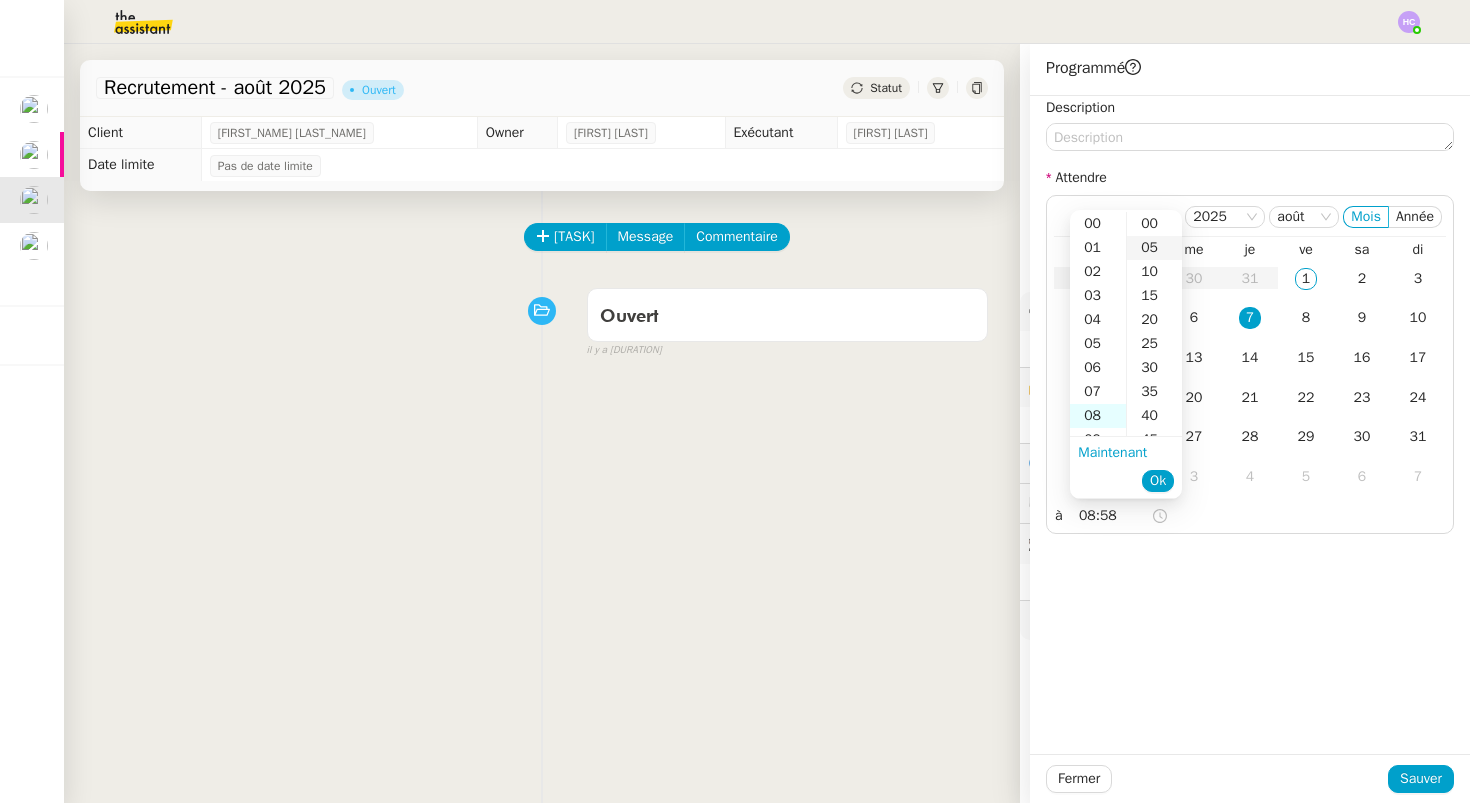 scroll, scrollTop: 192, scrollLeft: 0, axis: vertical 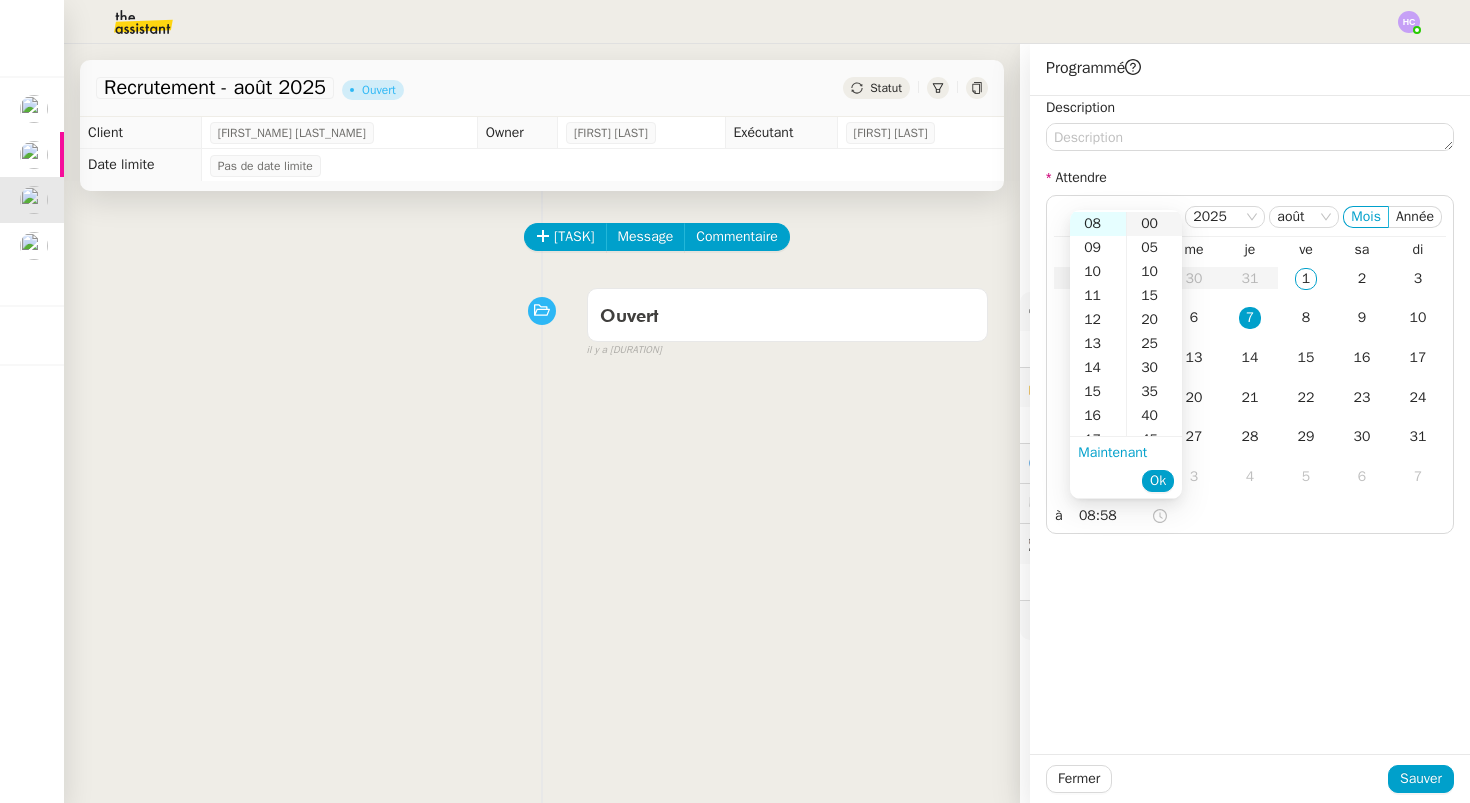 click on "00" at bounding box center (1154, 224) 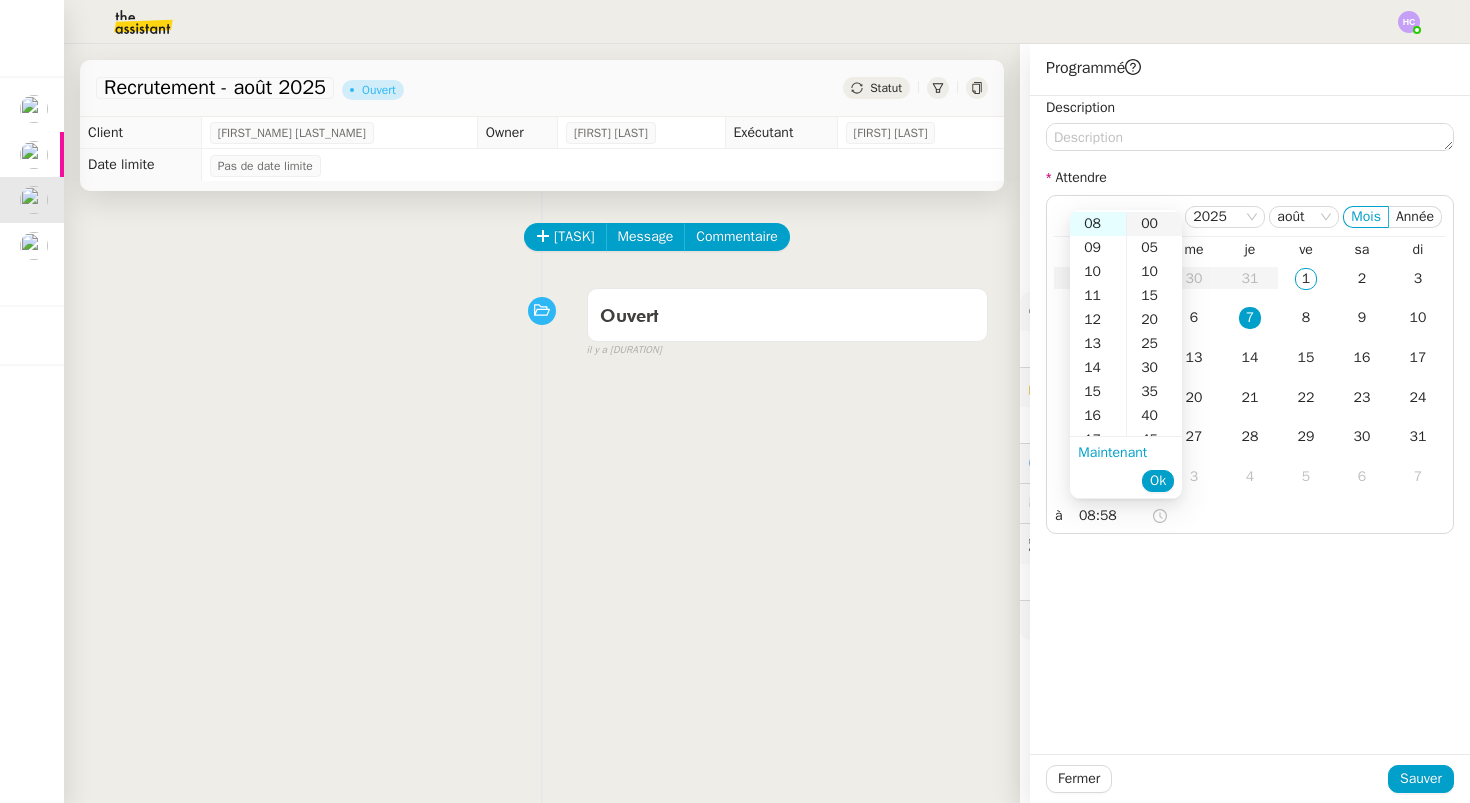 type on "08:00" 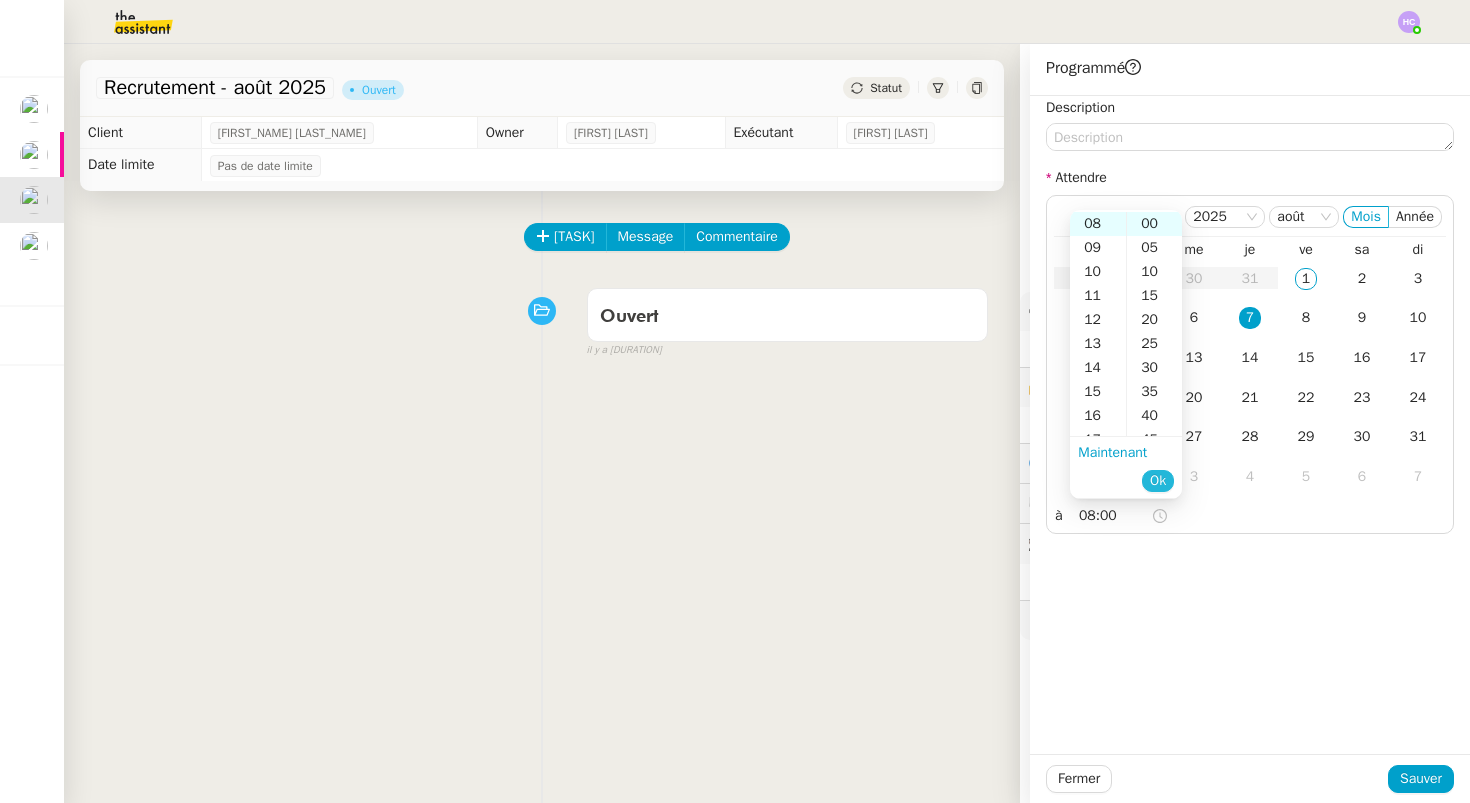 click on "Ok" at bounding box center (1158, 481) 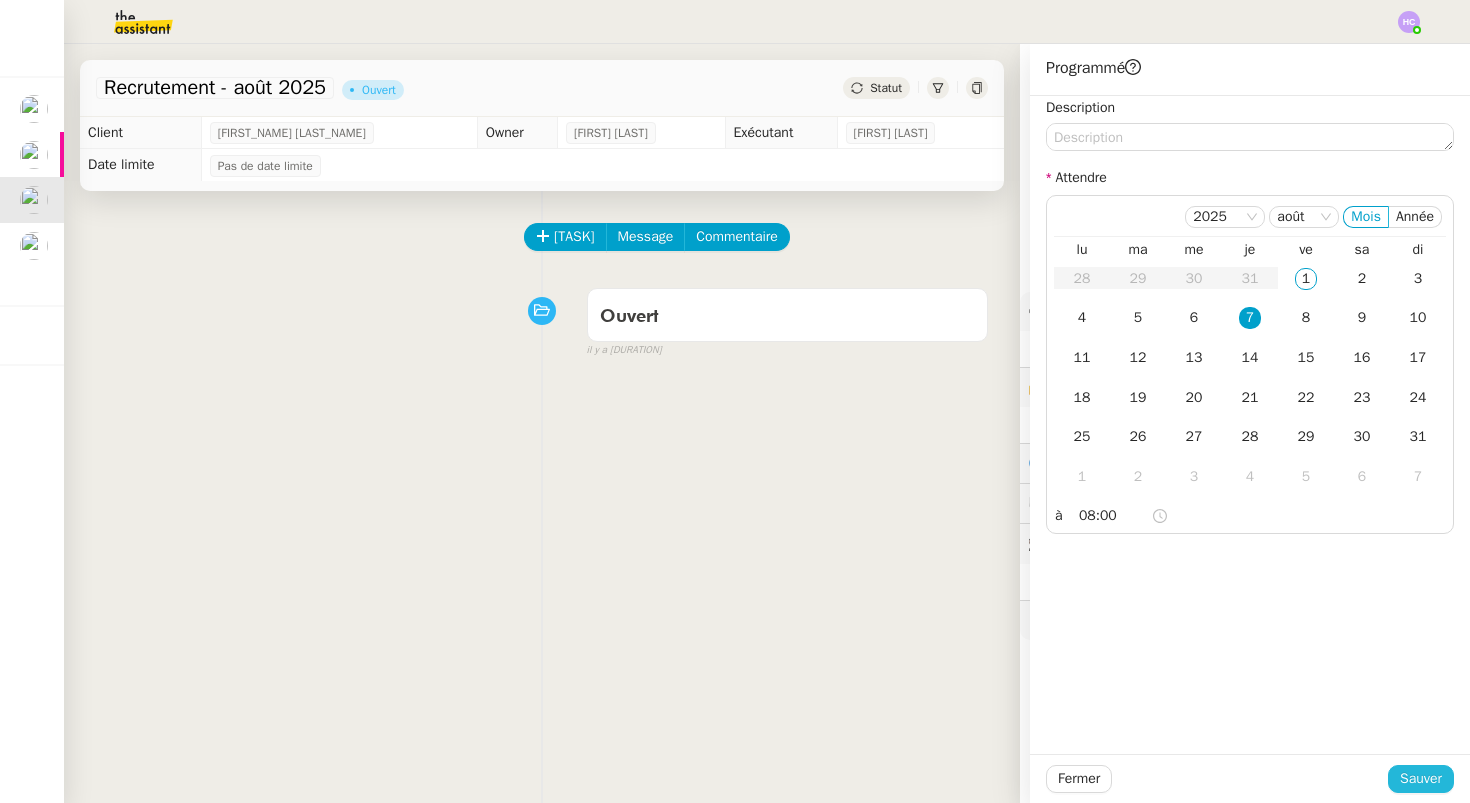 click on "Sauver" 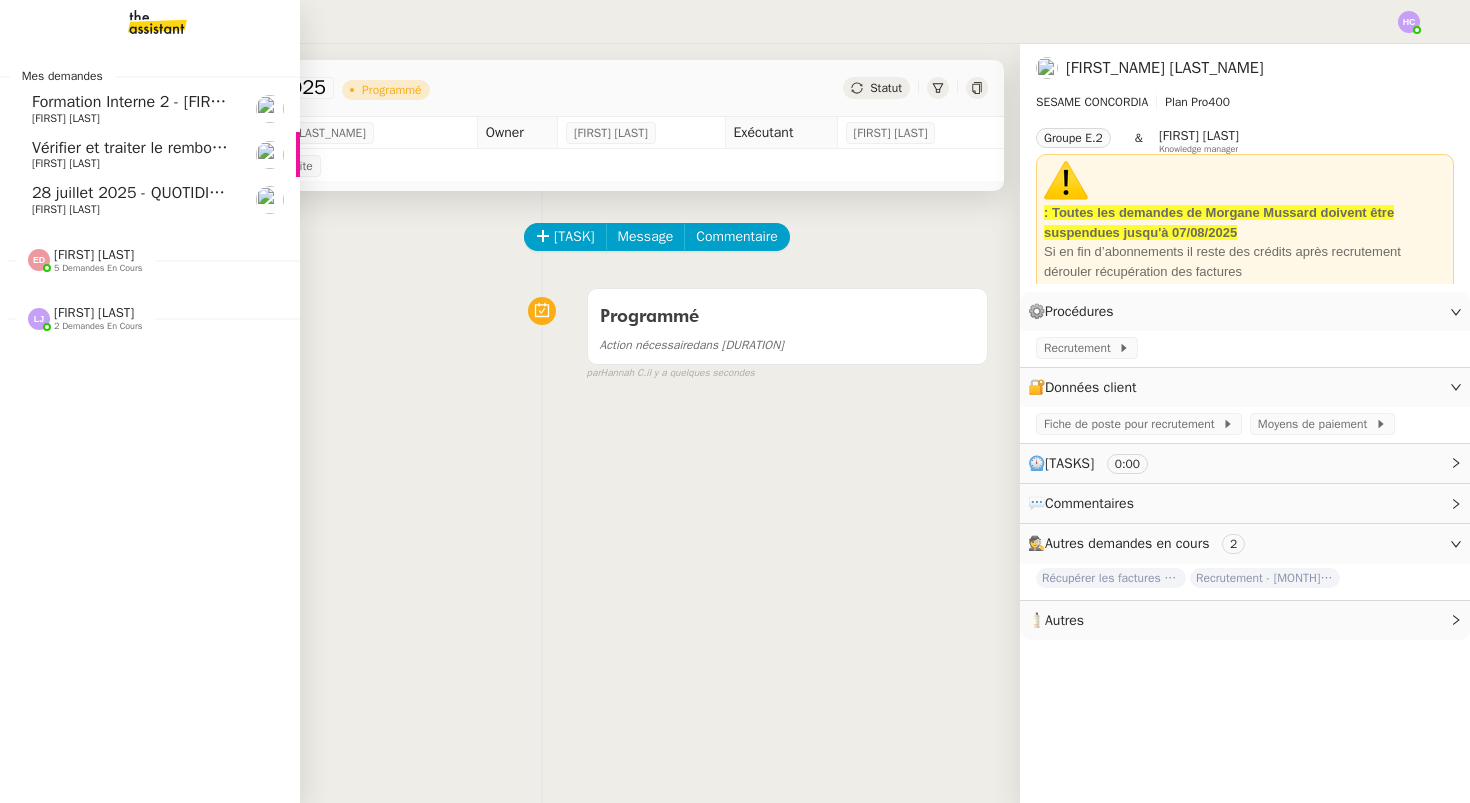 click on "[FIRST] [LAST]" 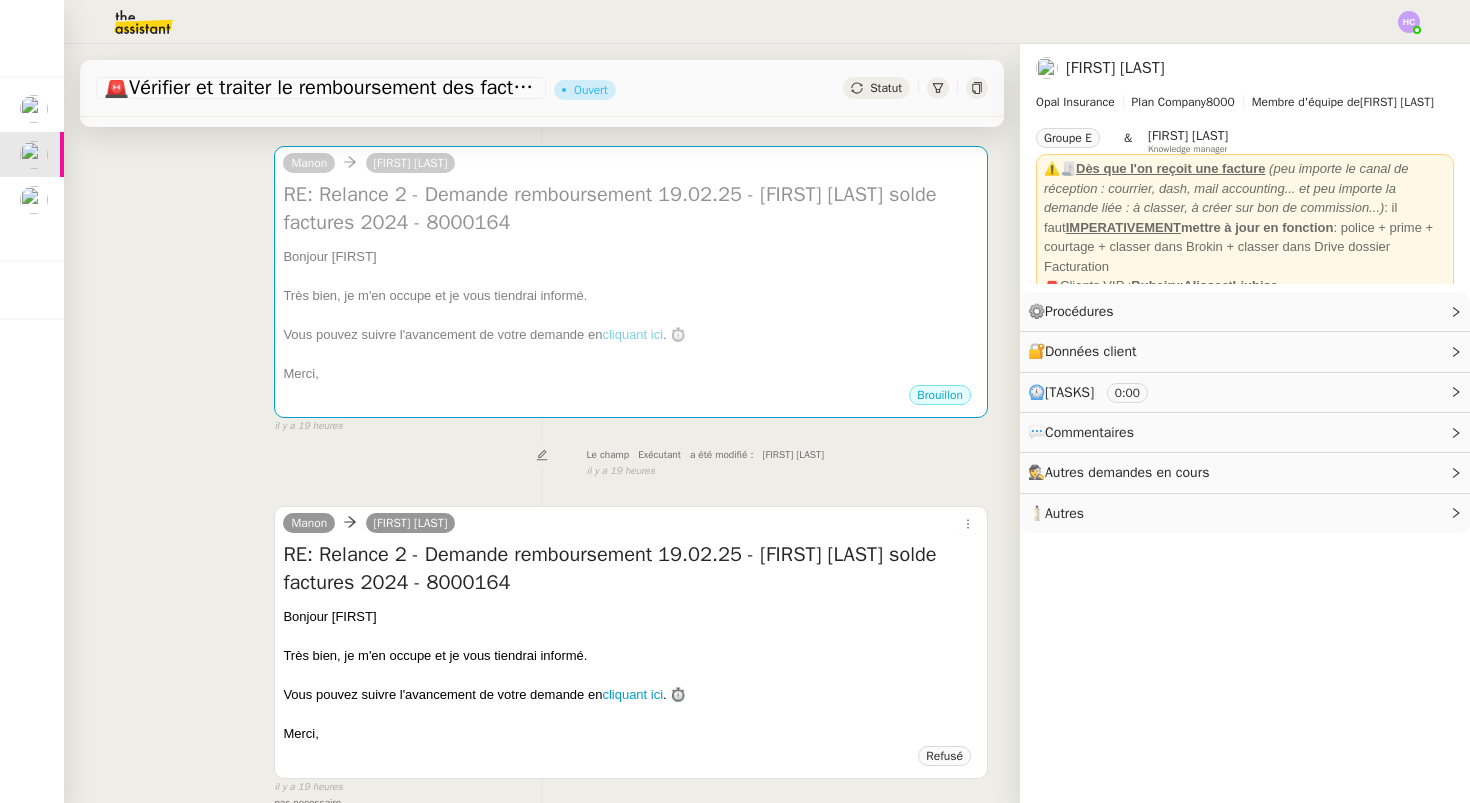 scroll, scrollTop: 475, scrollLeft: 0, axis: vertical 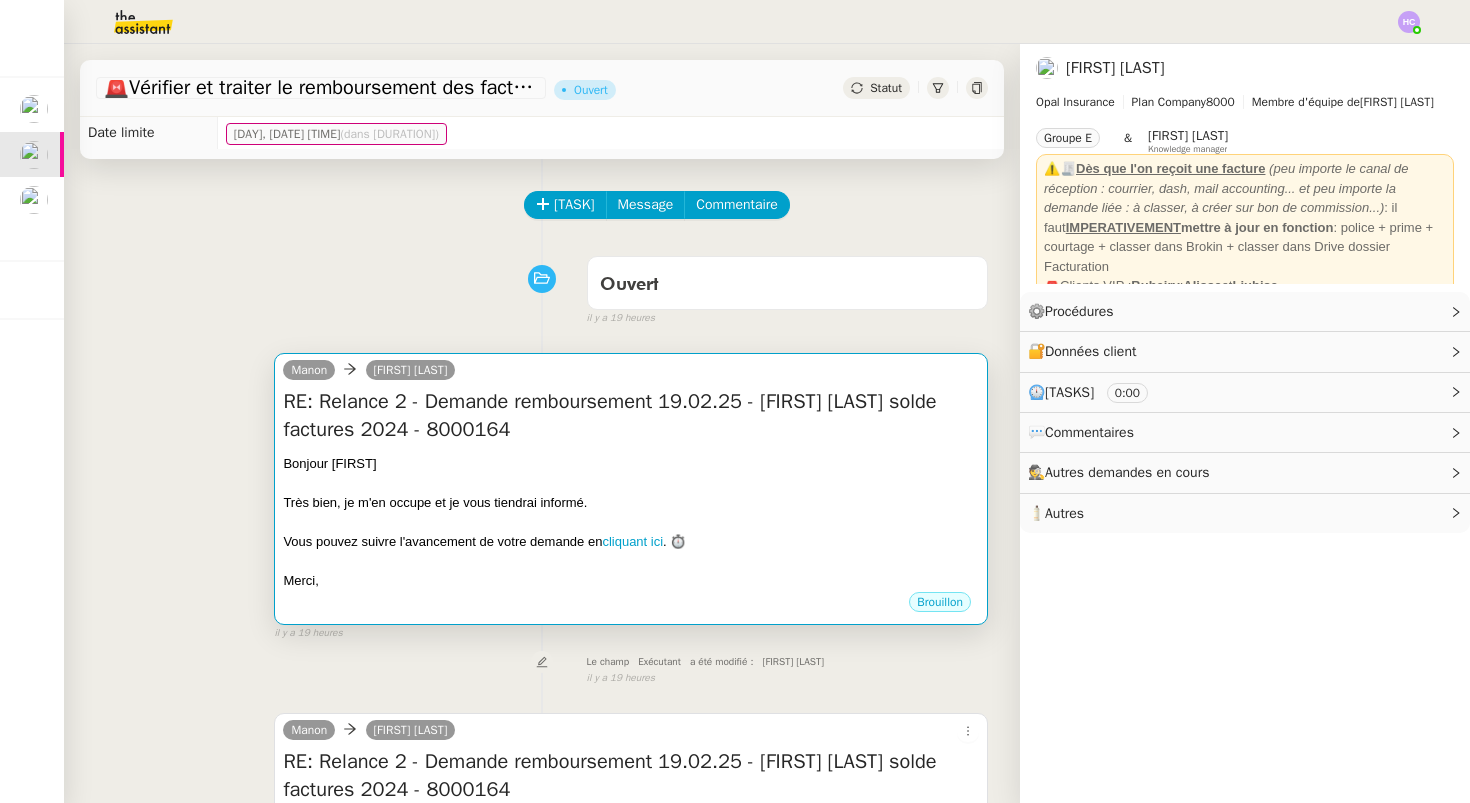 click on "Très bien, je m'en occupe et je vous tiendrai informé." at bounding box center (631, 503) 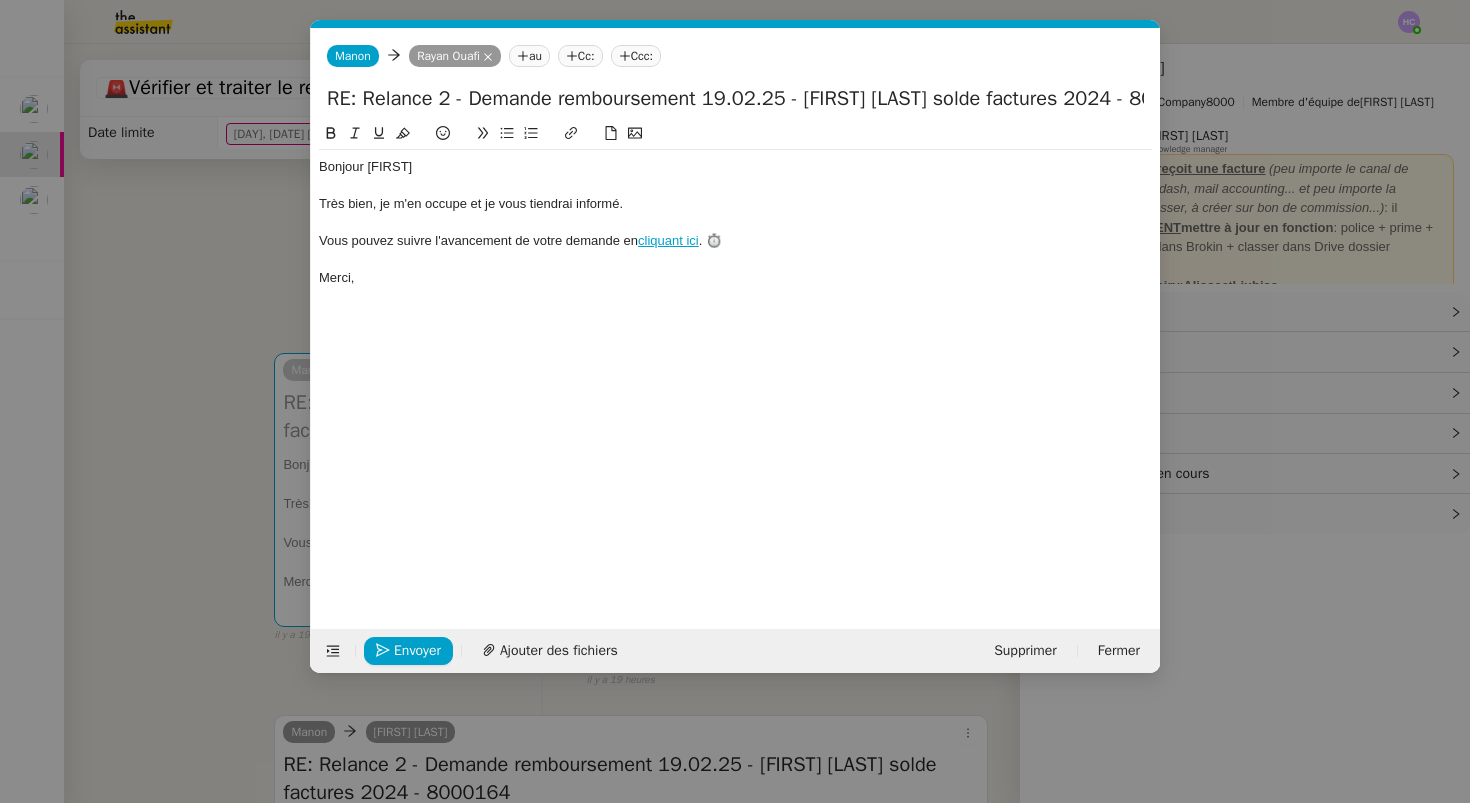 scroll, scrollTop: 0, scrollLeft: 42, axis: horizontal 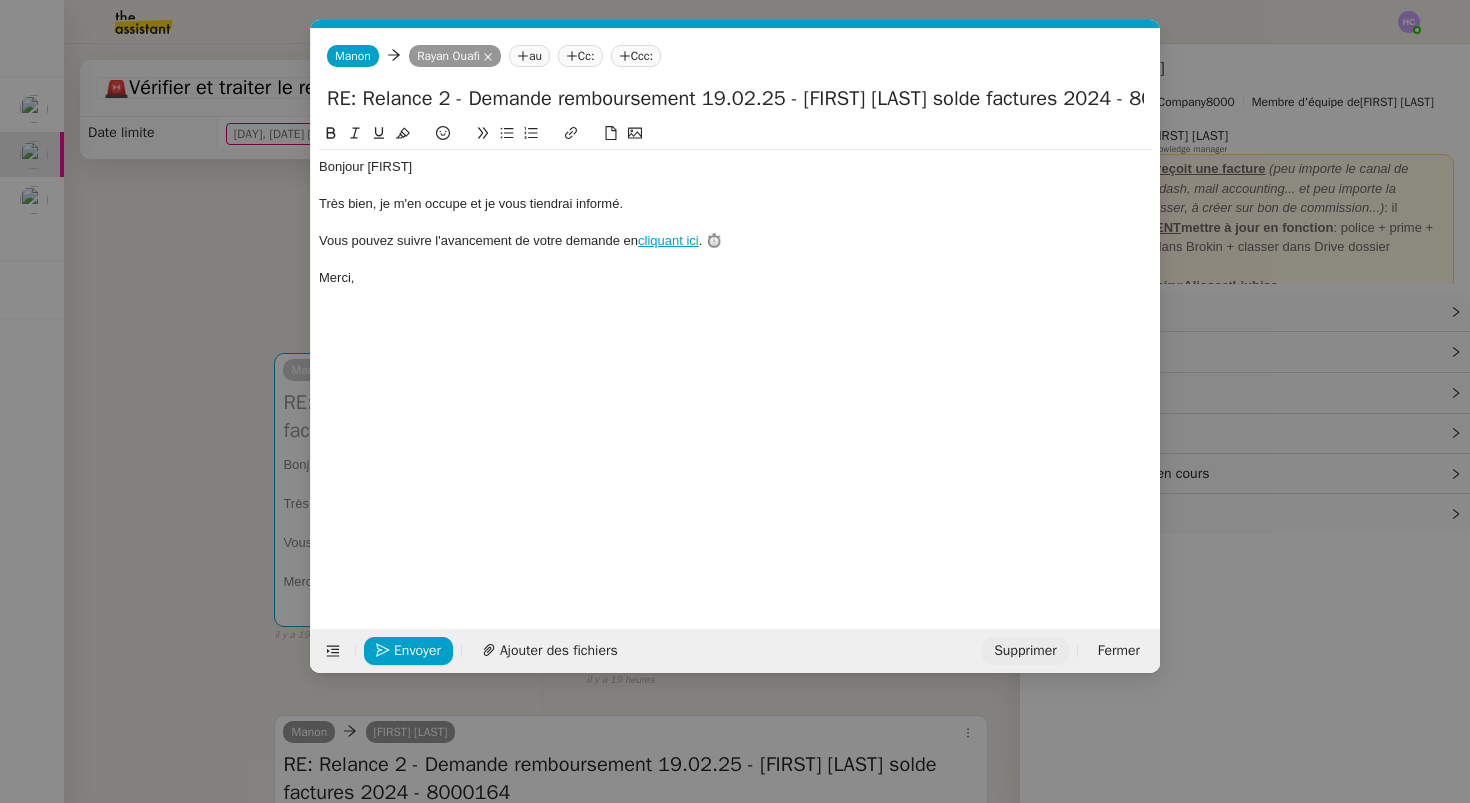 click on "Supprimer" 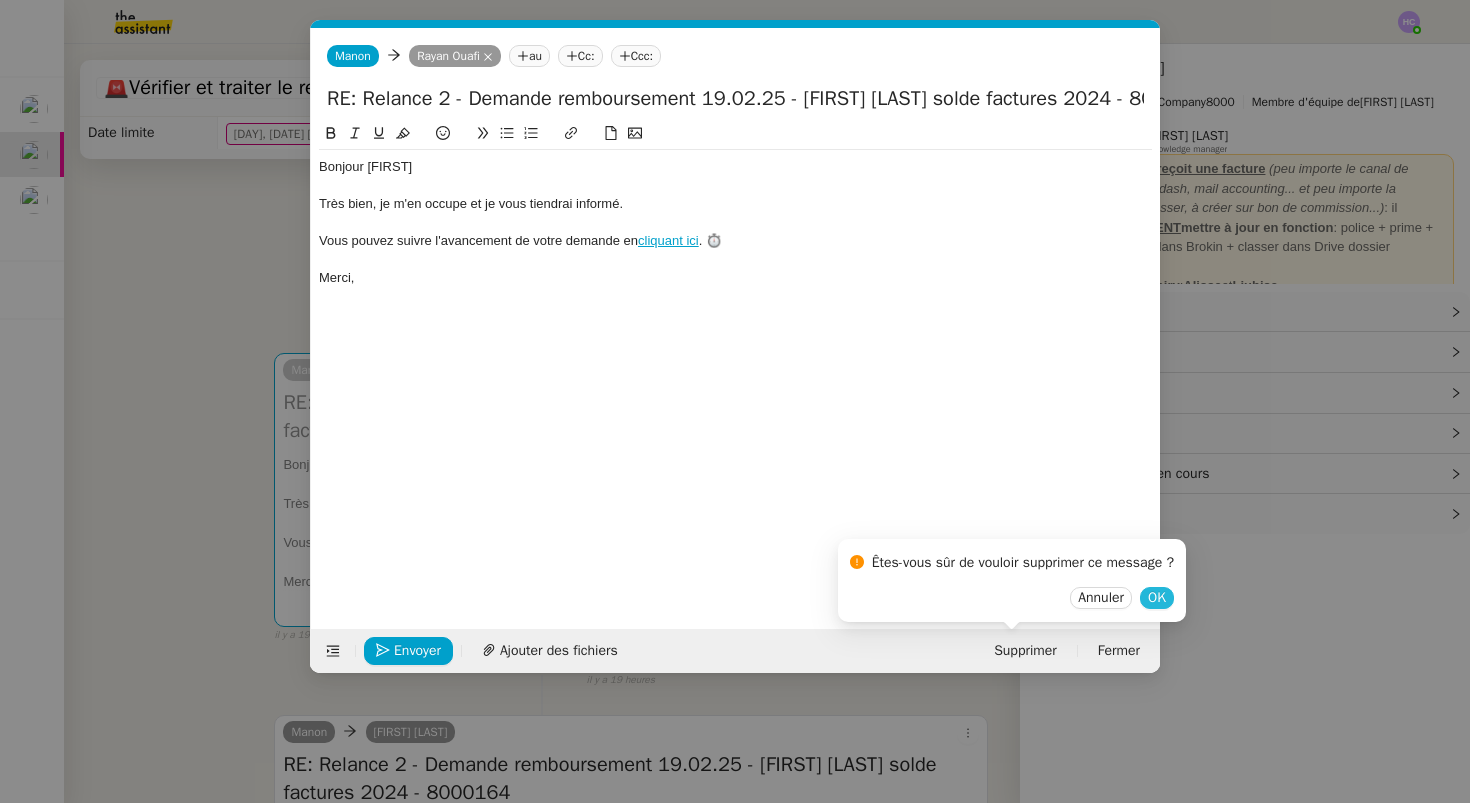 click on "OK" at bounding box center [1157, 598] 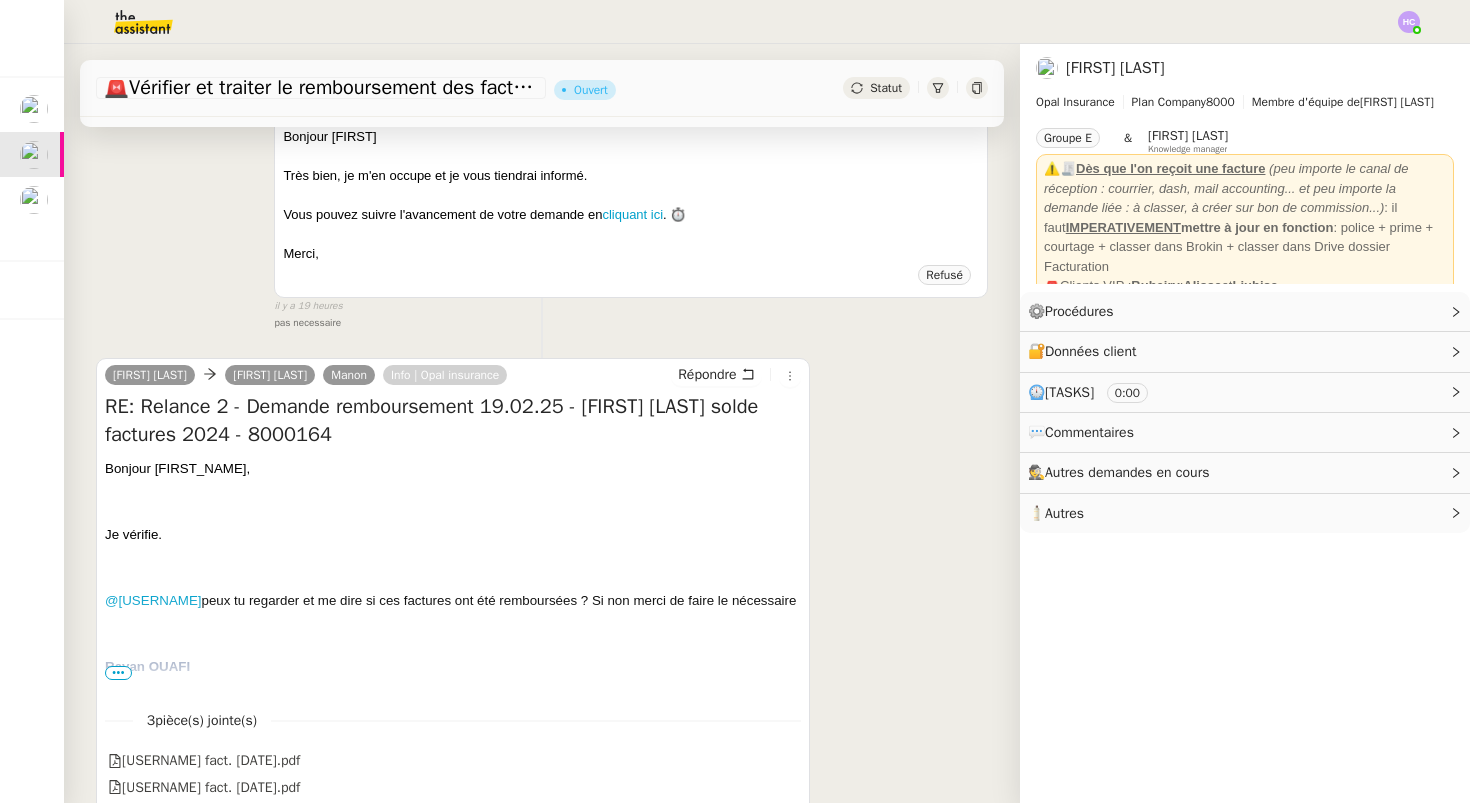 scroll, scrollTop: 522, scrollLeft: 0, axis: vertical 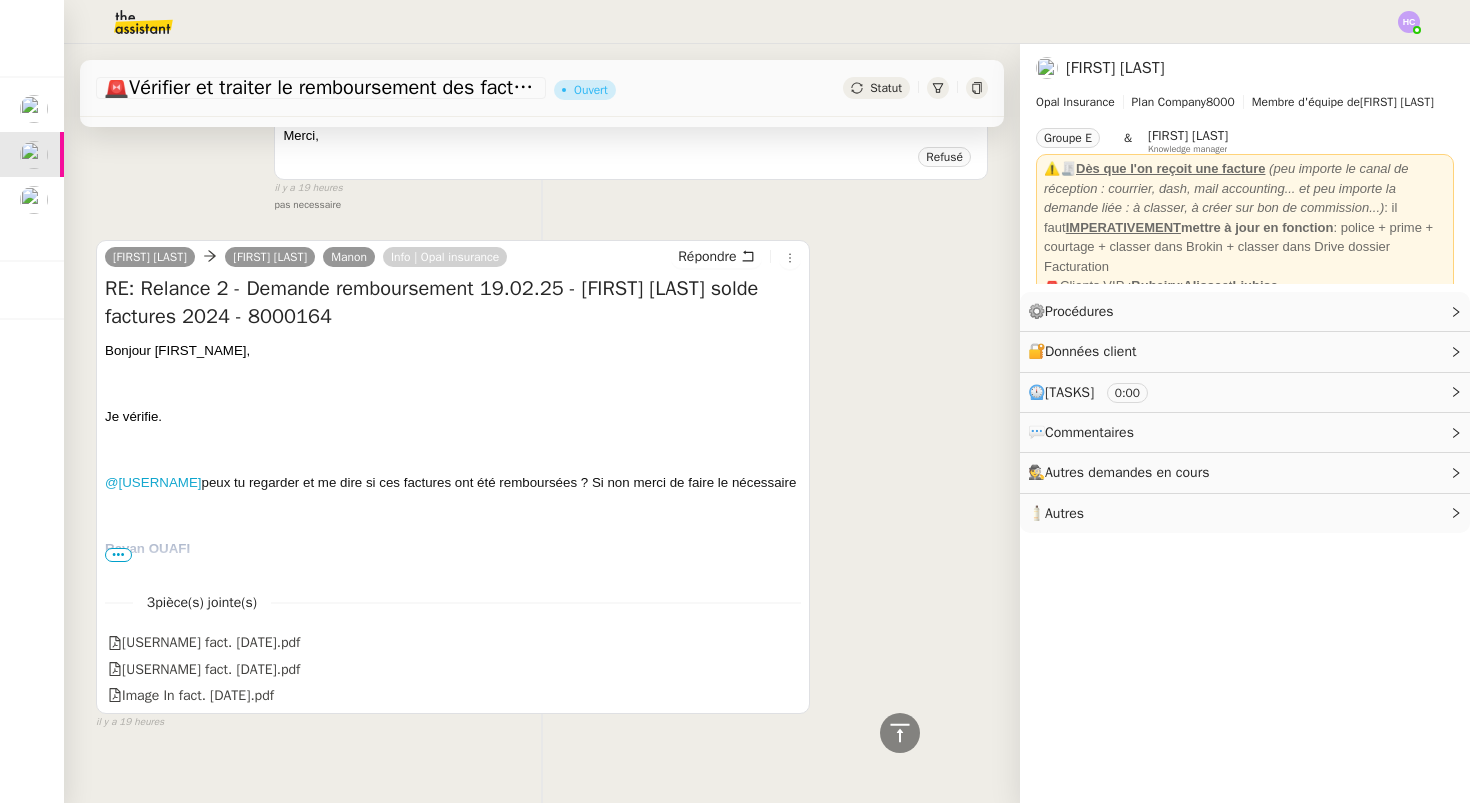 click on "•••" at bounding box center [118, 555] 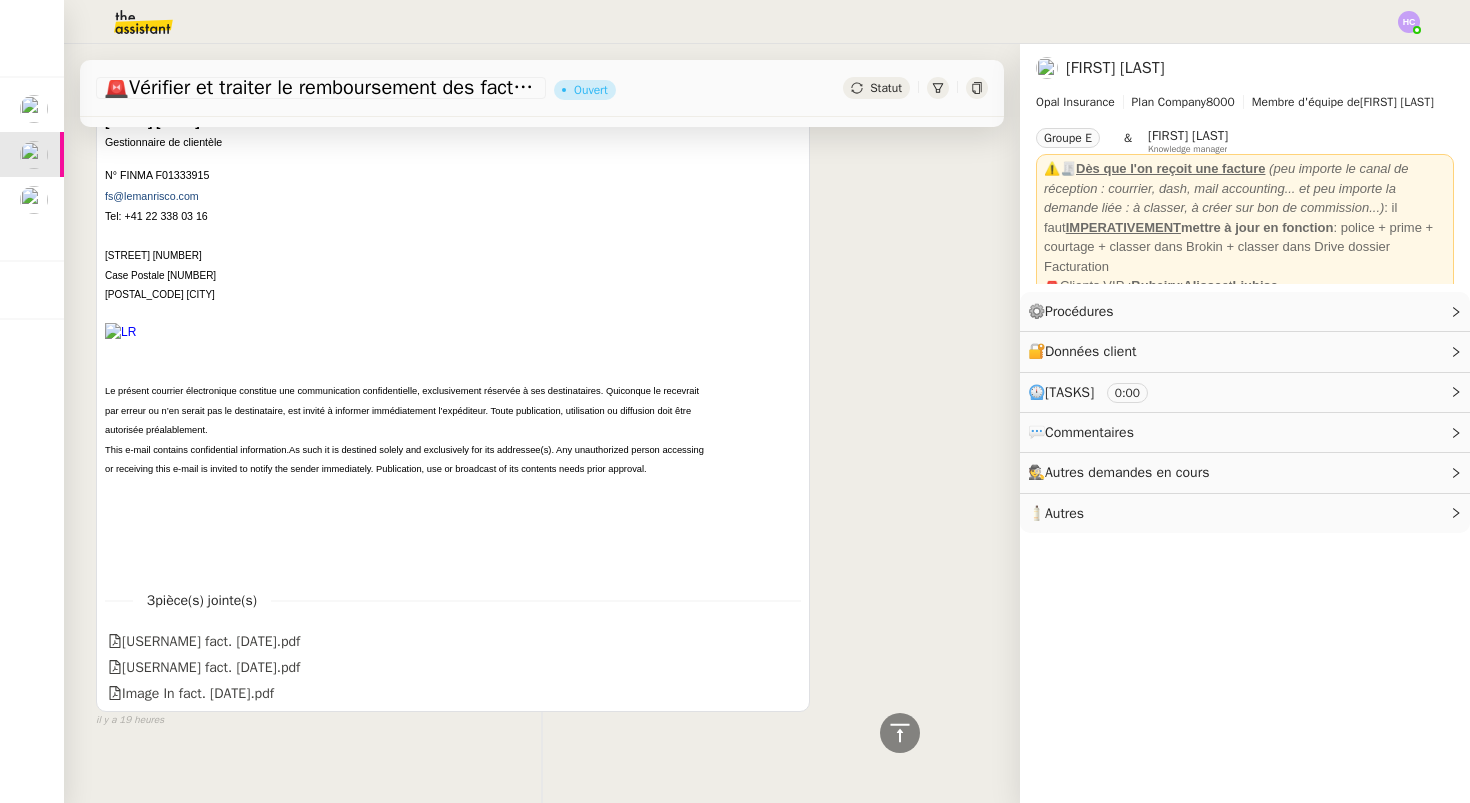 scroll, scrollTop: 4192, scrollLeft: 0, axis: vertical 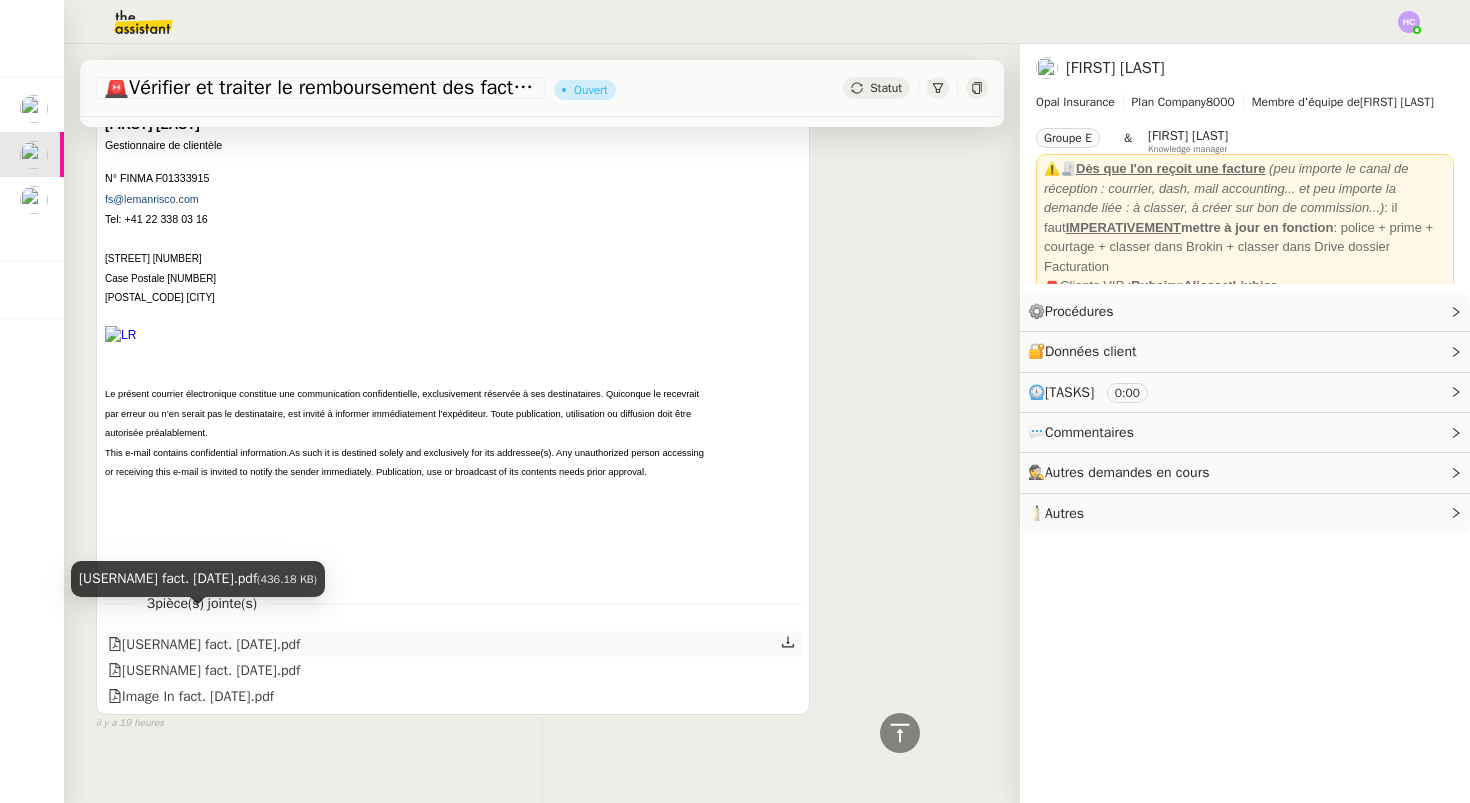 click on "[USERNAME] fact. [DATE].pdf" 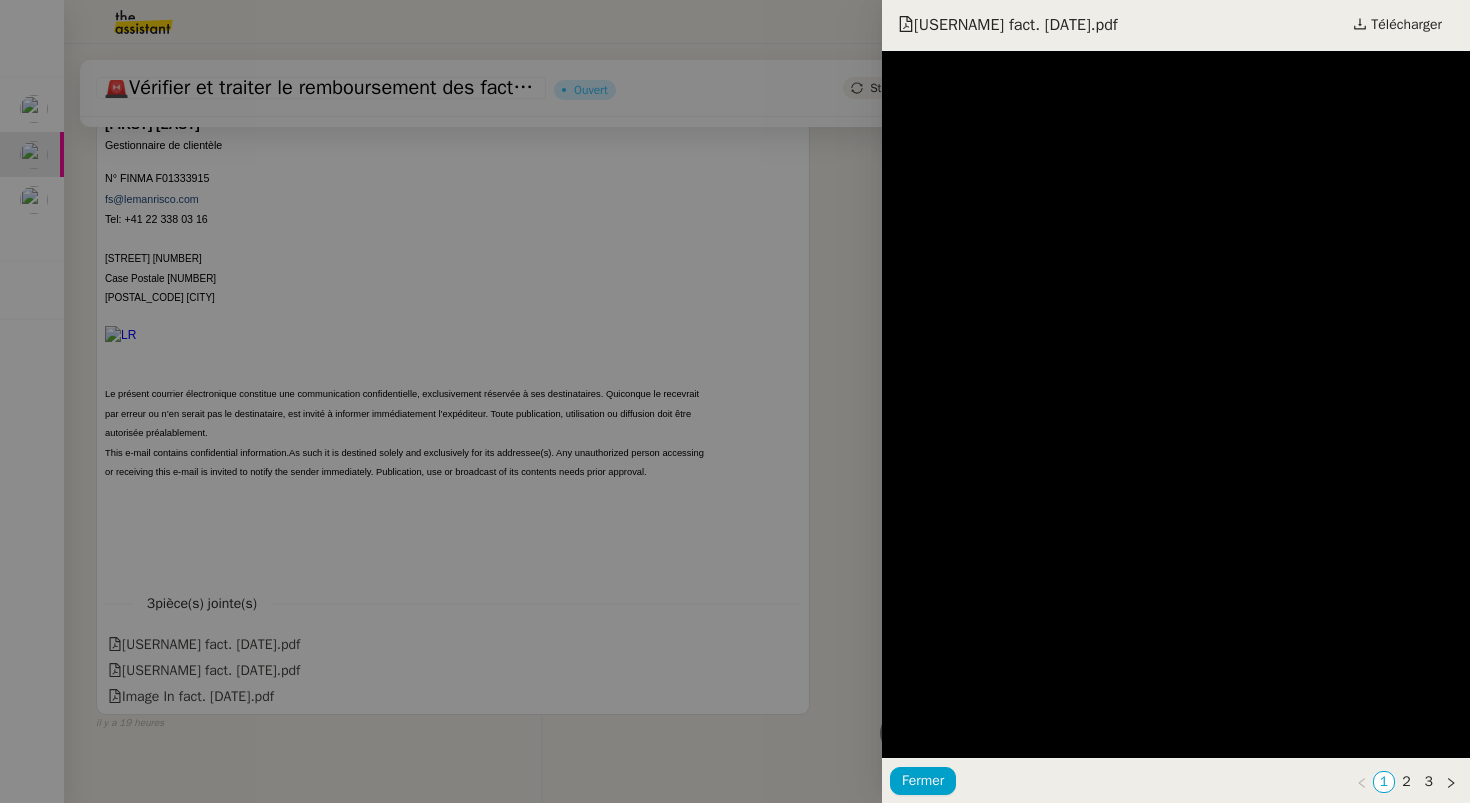 click at bounding box center (735, 401) 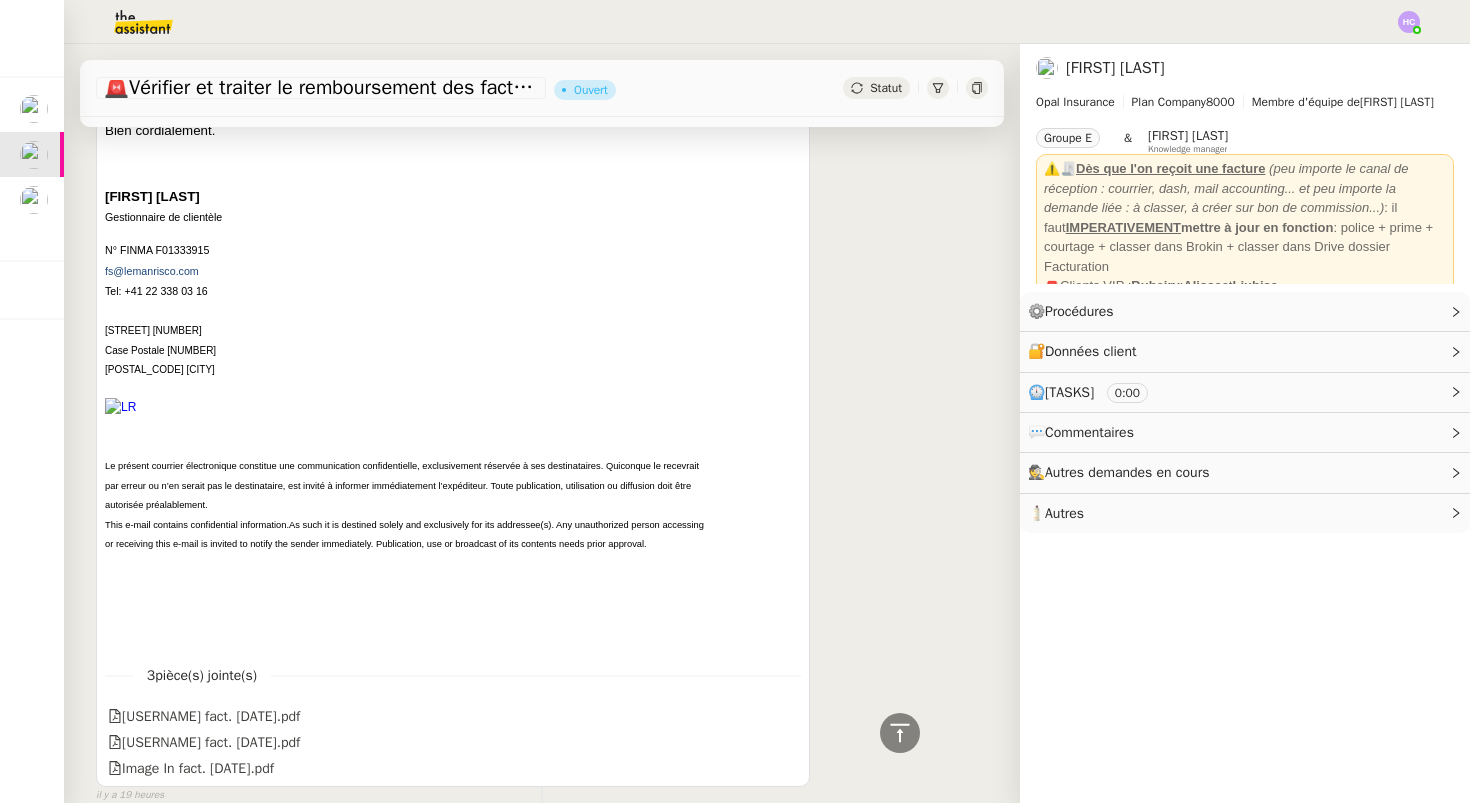 scroll, scrollTop: 4187, scrollLeft: 0, axis: vertical 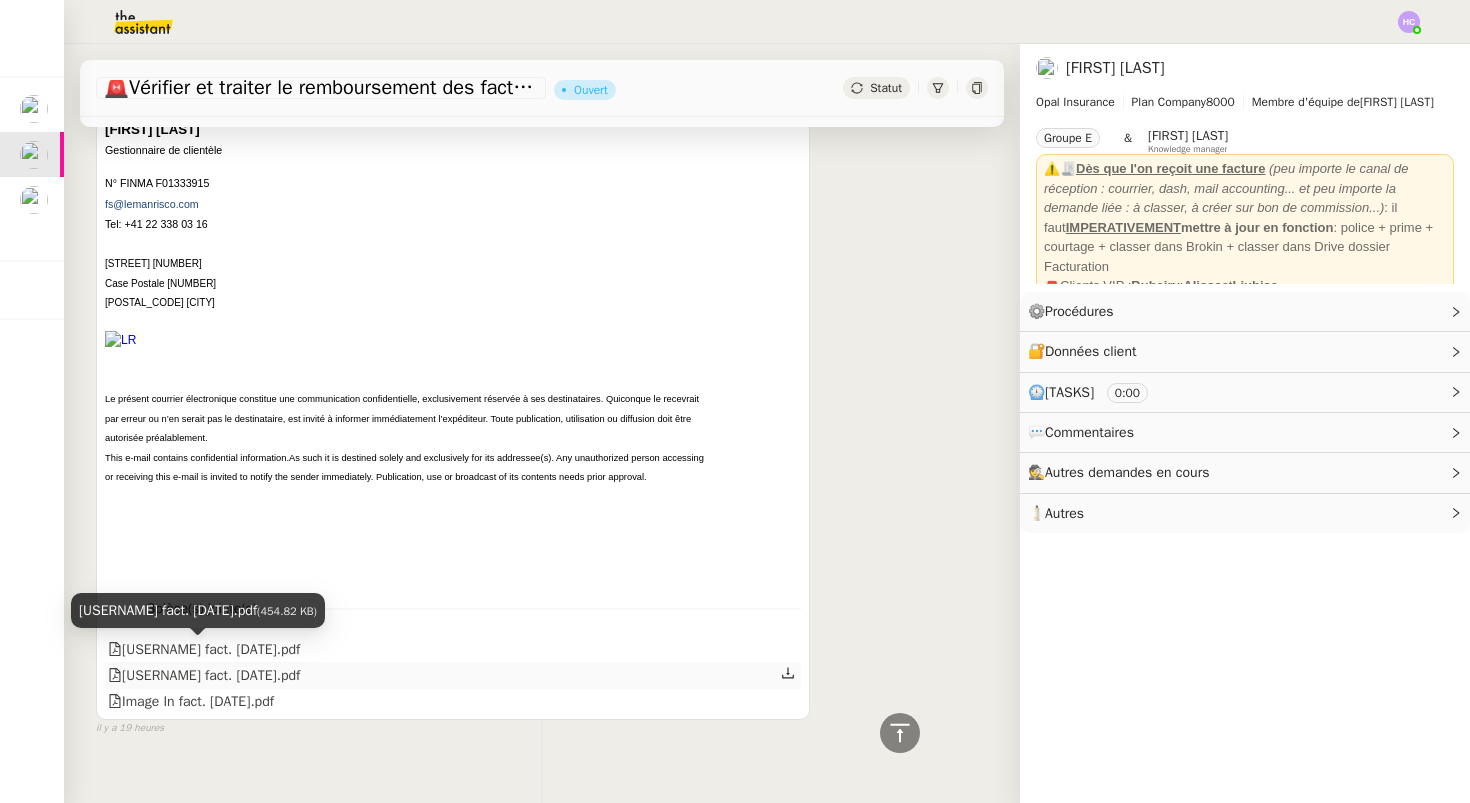 click on "[USERNAME] fact. [DATE].pdf" 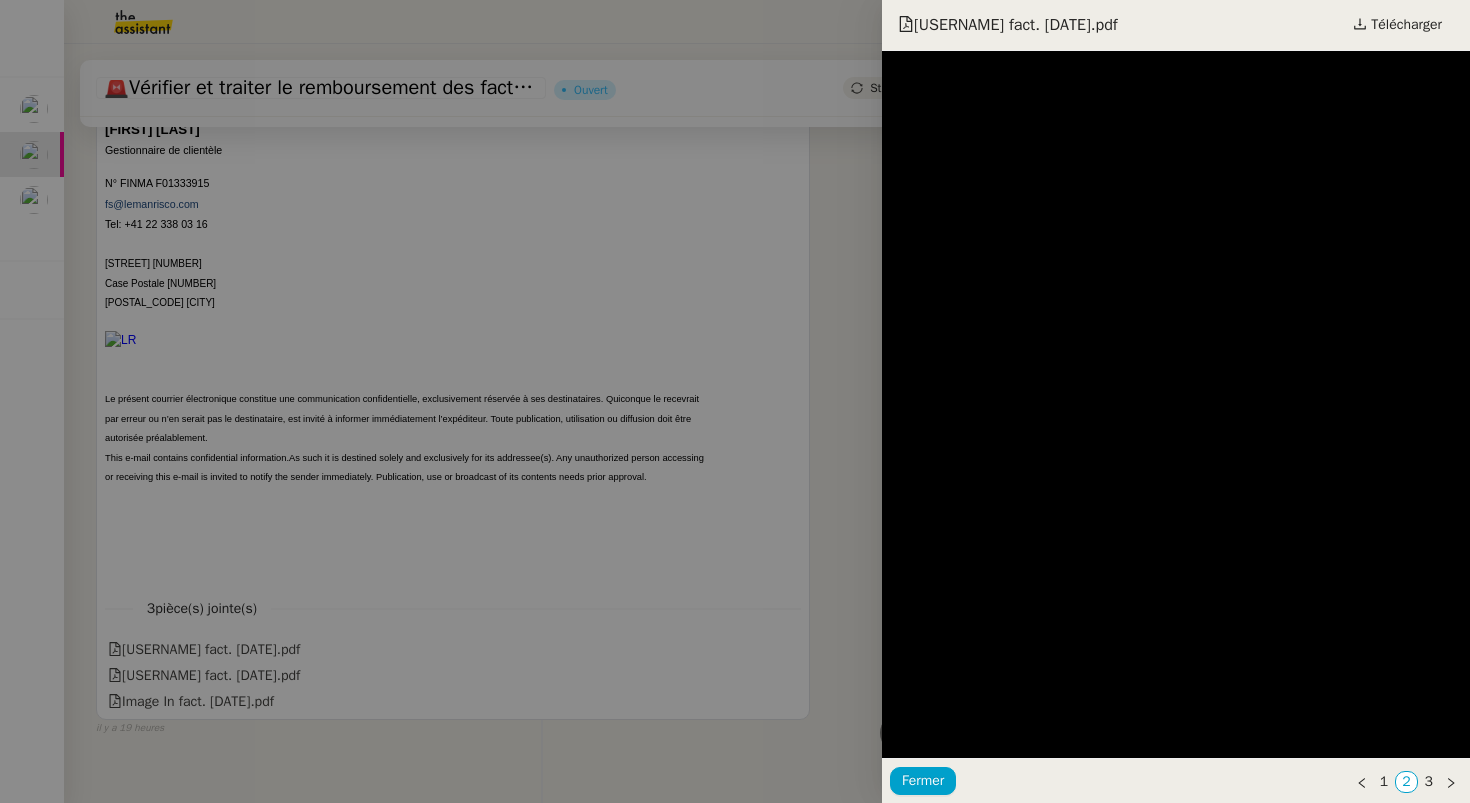 click at bounding box center (735, 401) 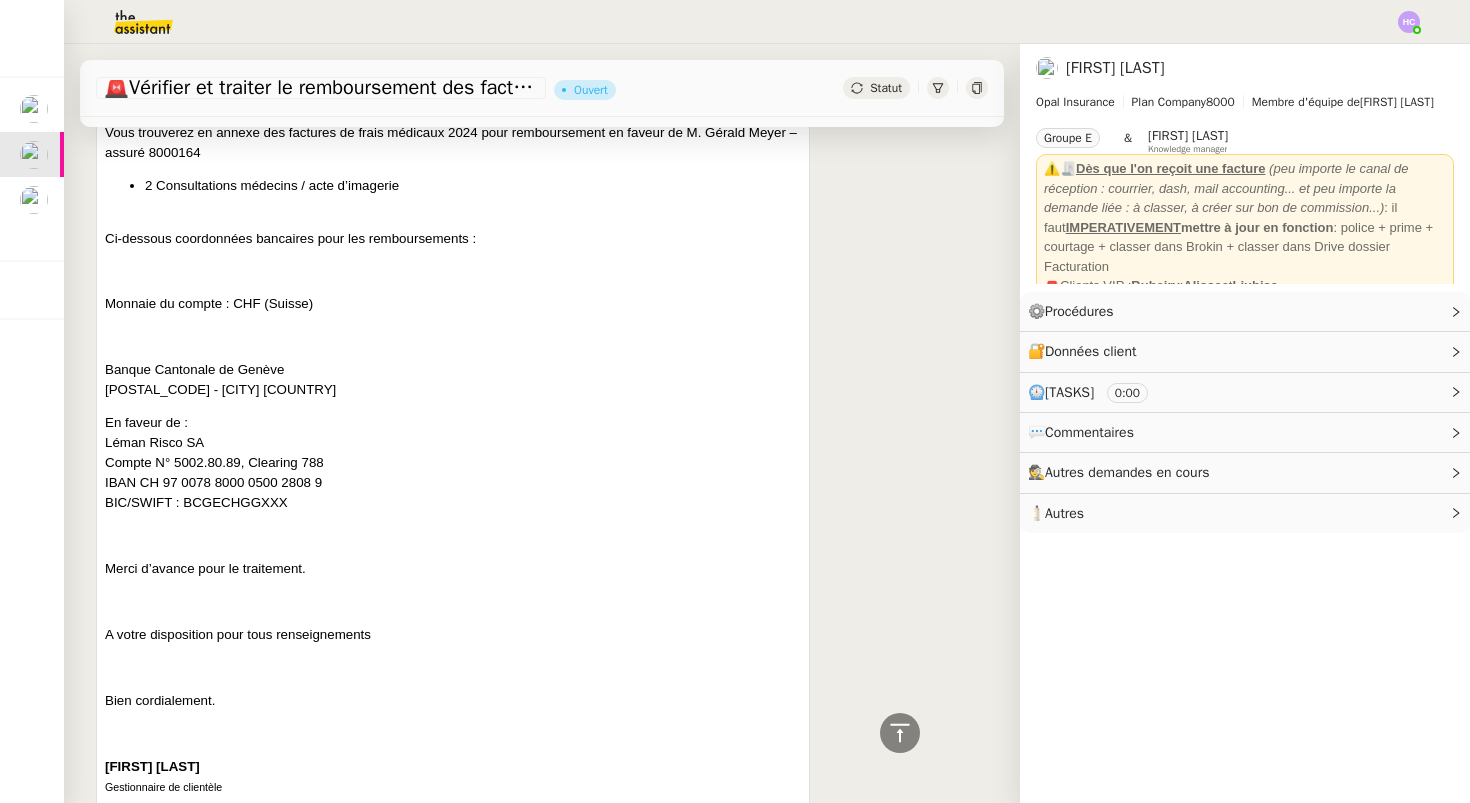 scroll, scrollTop: 3527, scrollLeft: 0, axis: vertical 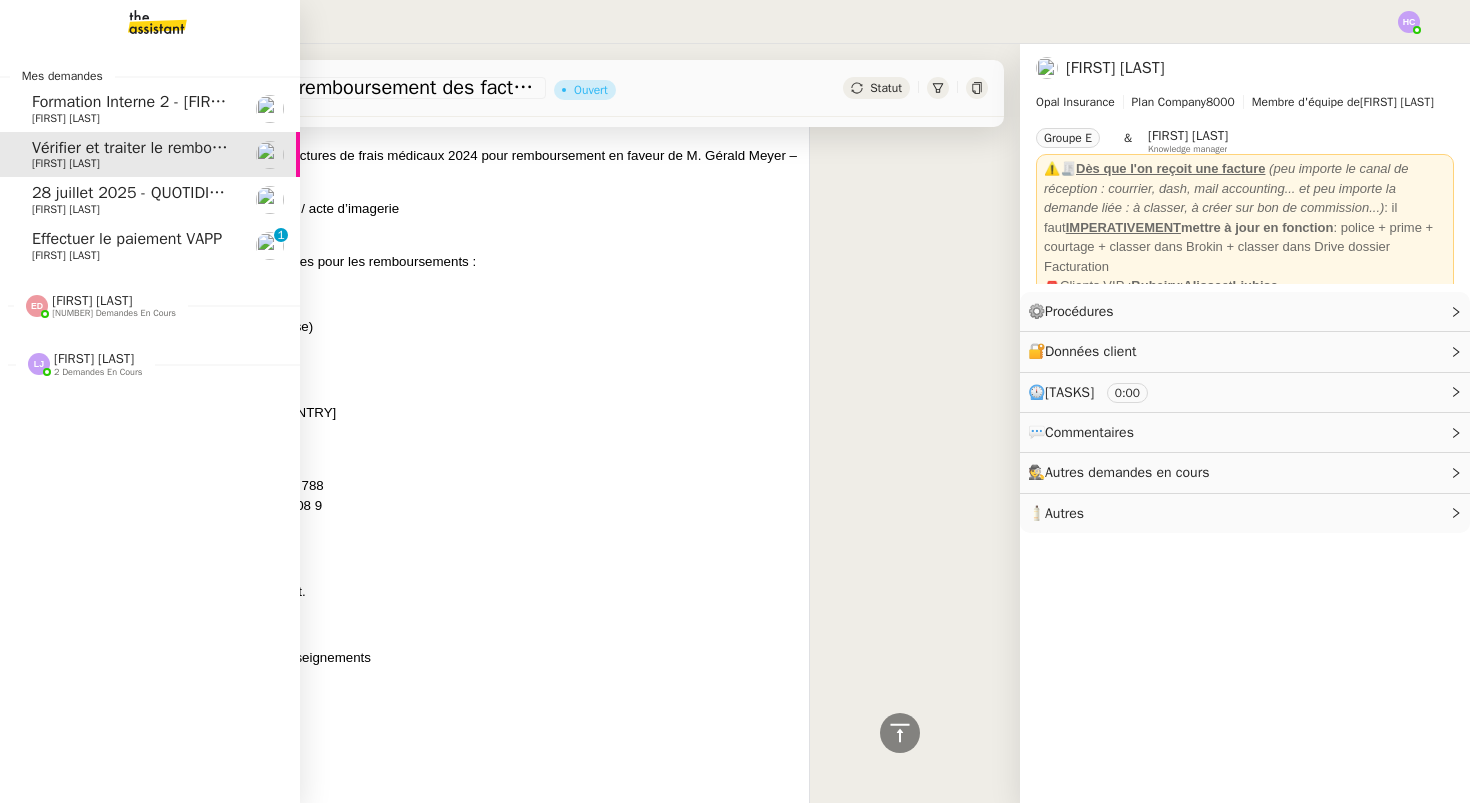 click on "Effectuer le paiement VAPP" 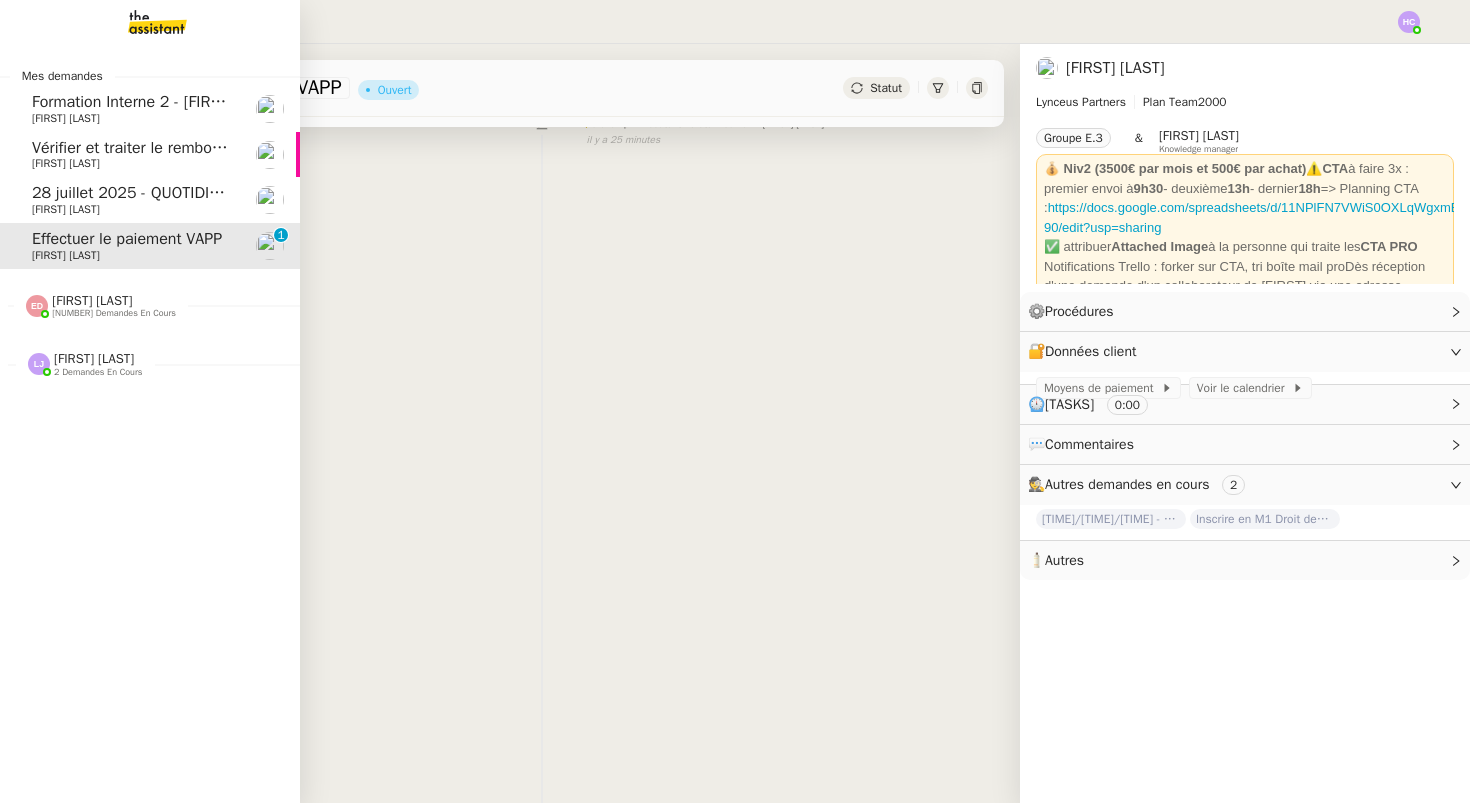 scroll, scrollTop: 254, scrollLeft: 0, axis: vertical 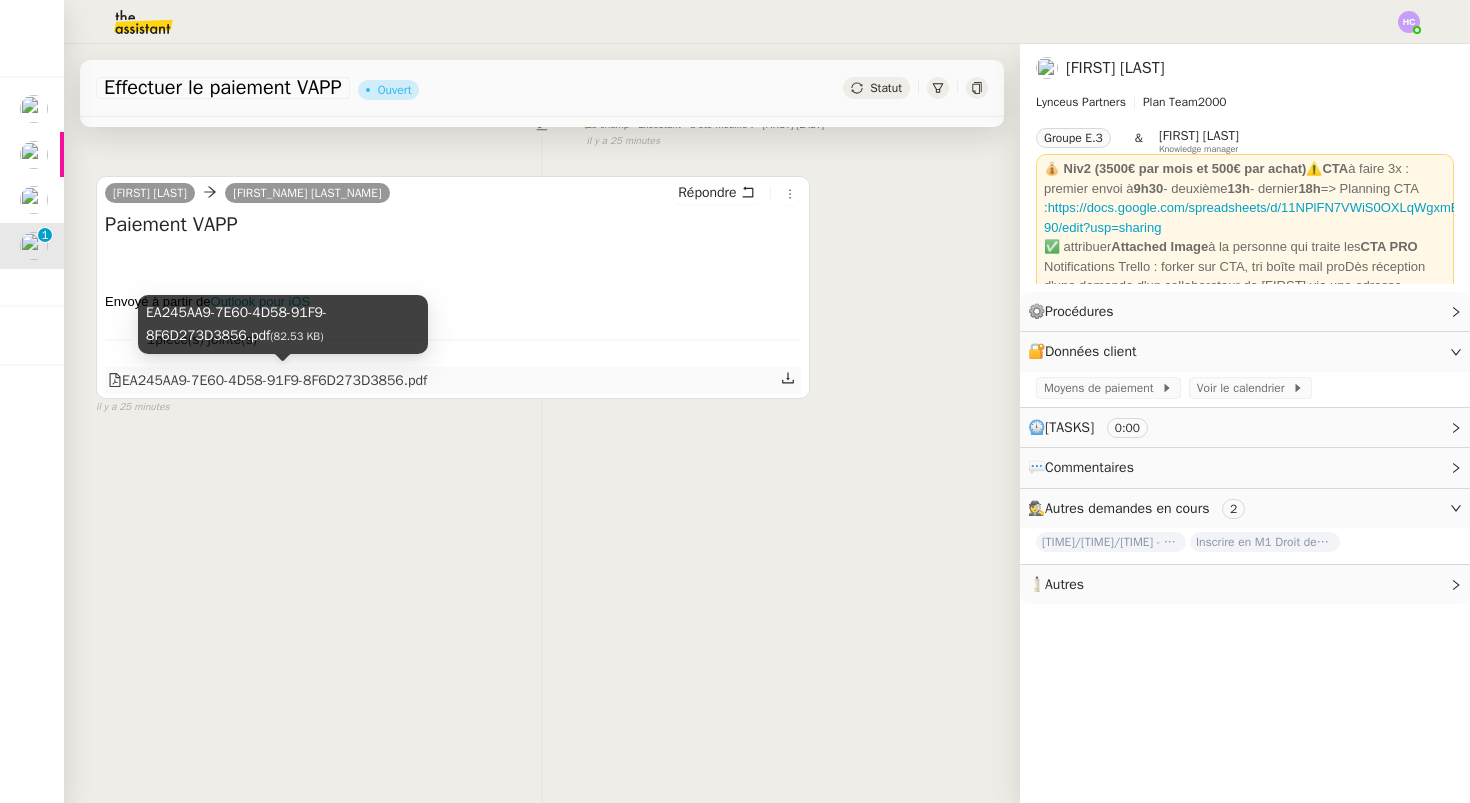click on "EA245AA9-7E60-4D58-91F9-8F6D273D3856.pdf" 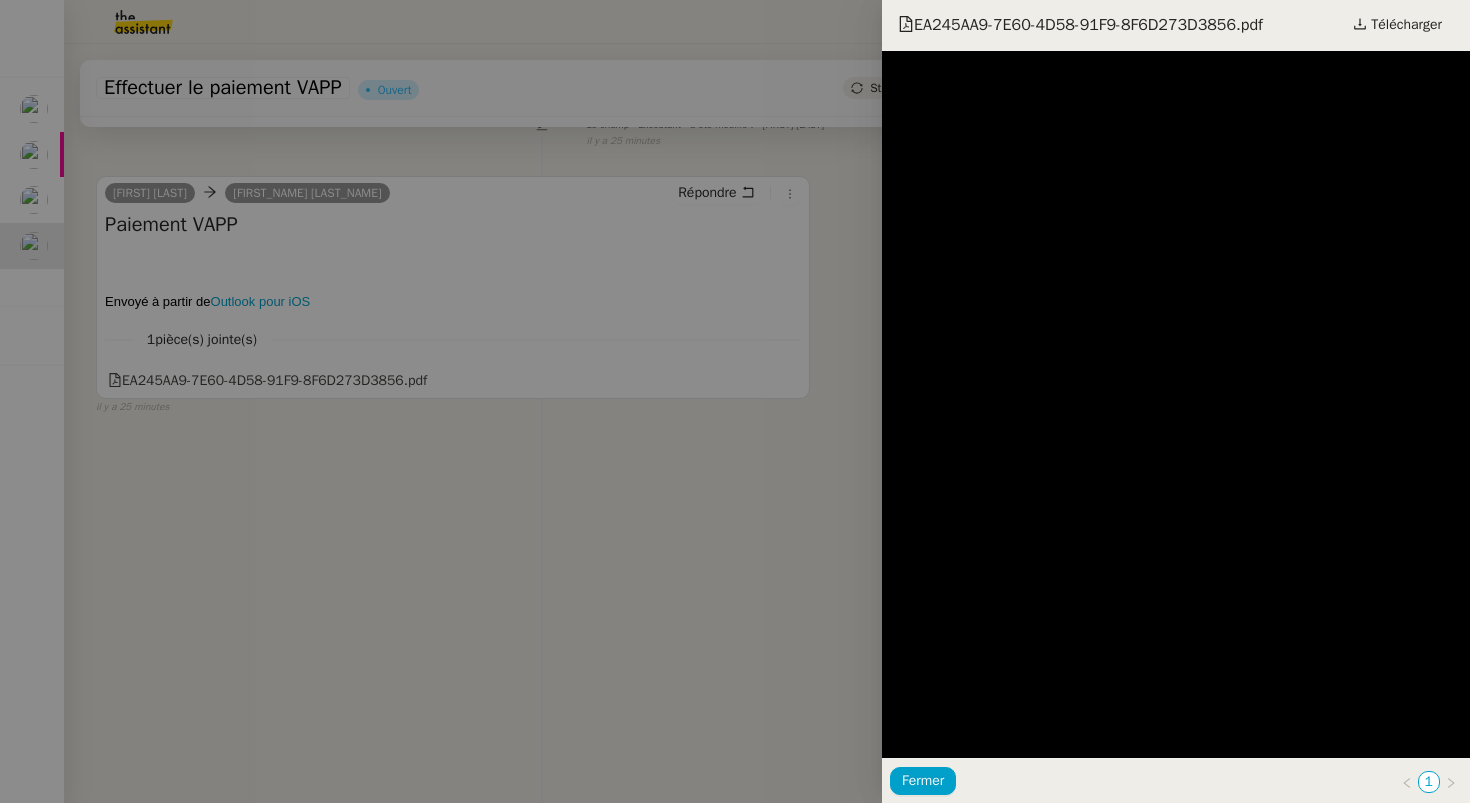 click at bounding box center (735, 401) 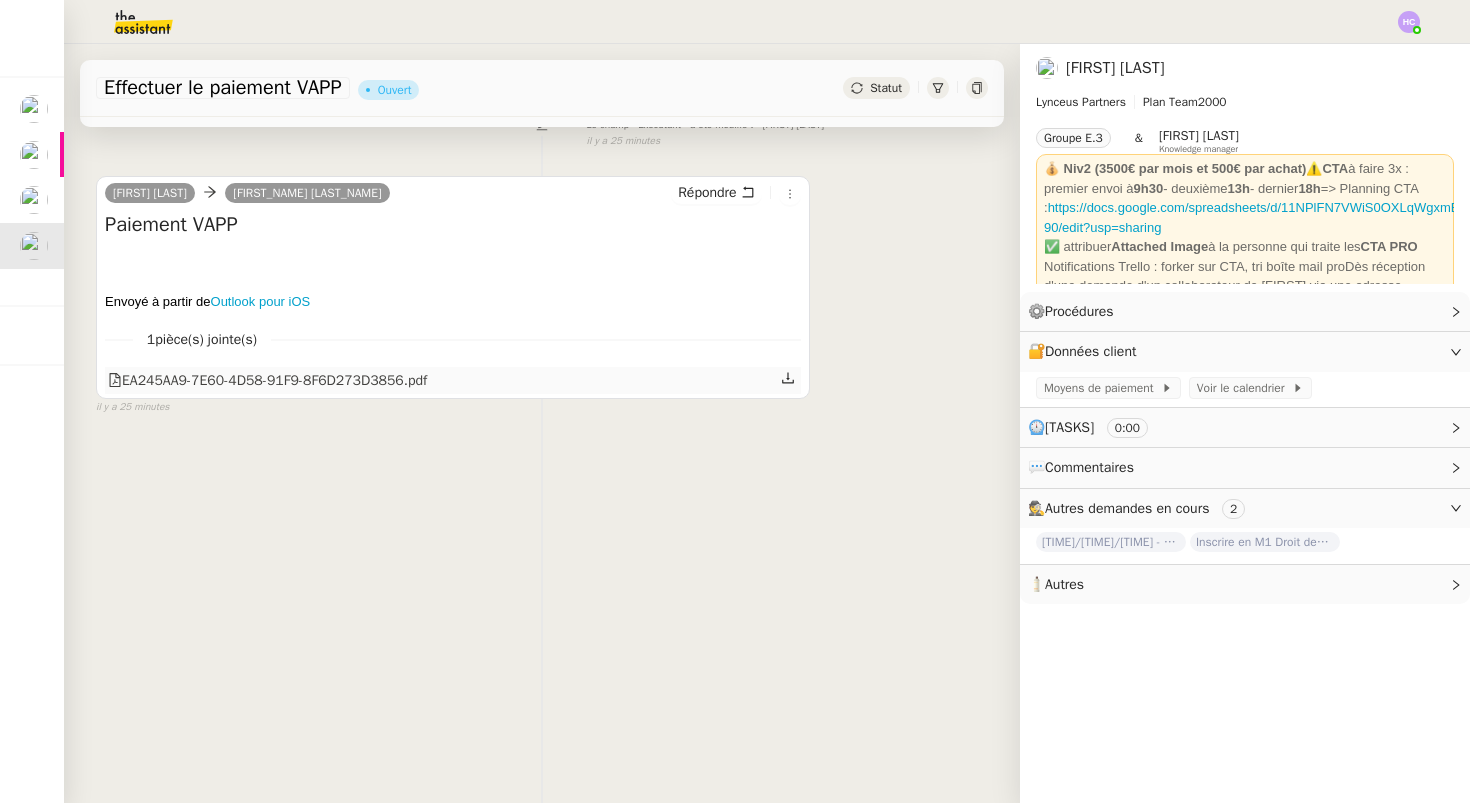 click on "EA245AA9-7E60-4D58-91F9-8F6D273D3856.pdf" 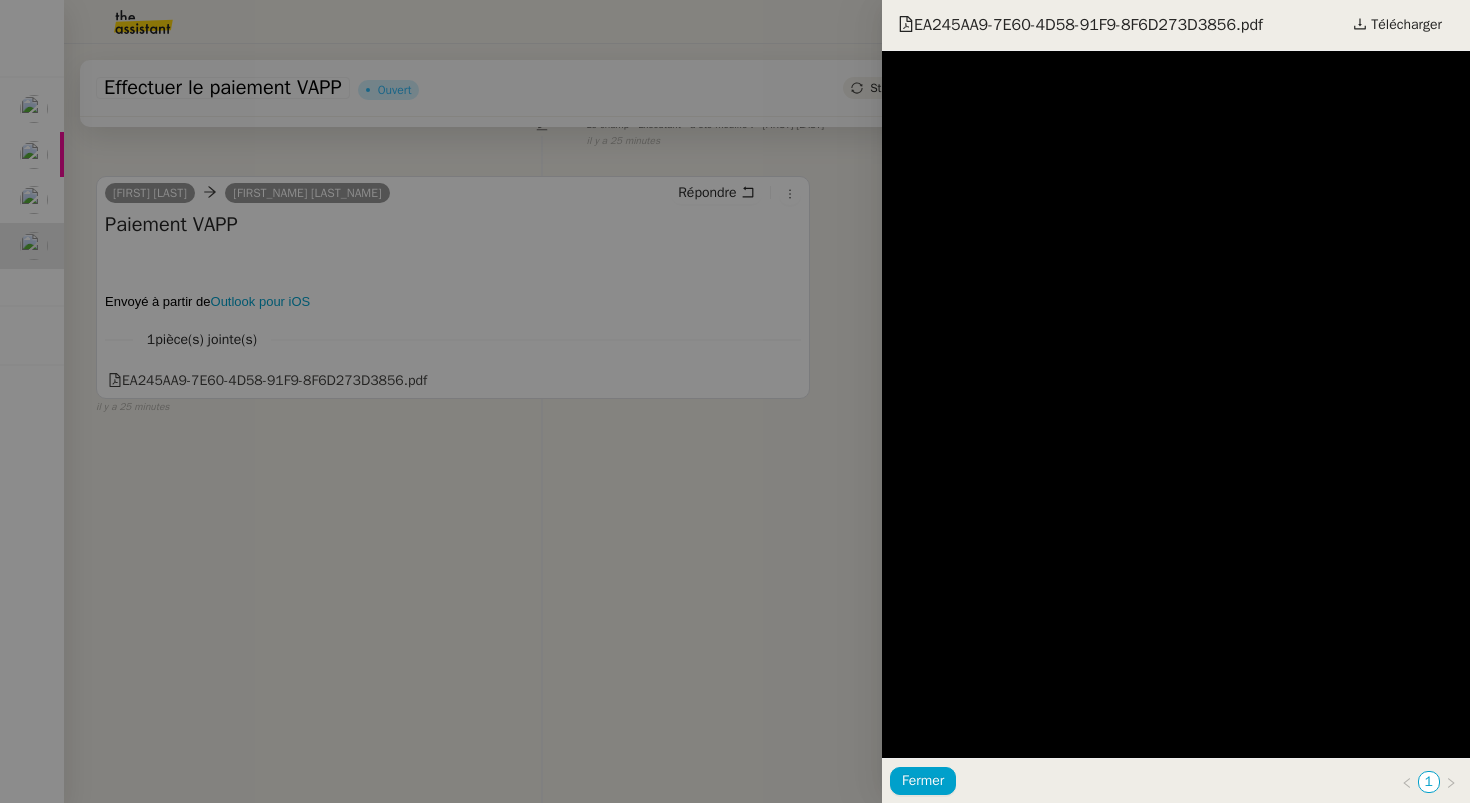 click at bounding box center [735, 401] 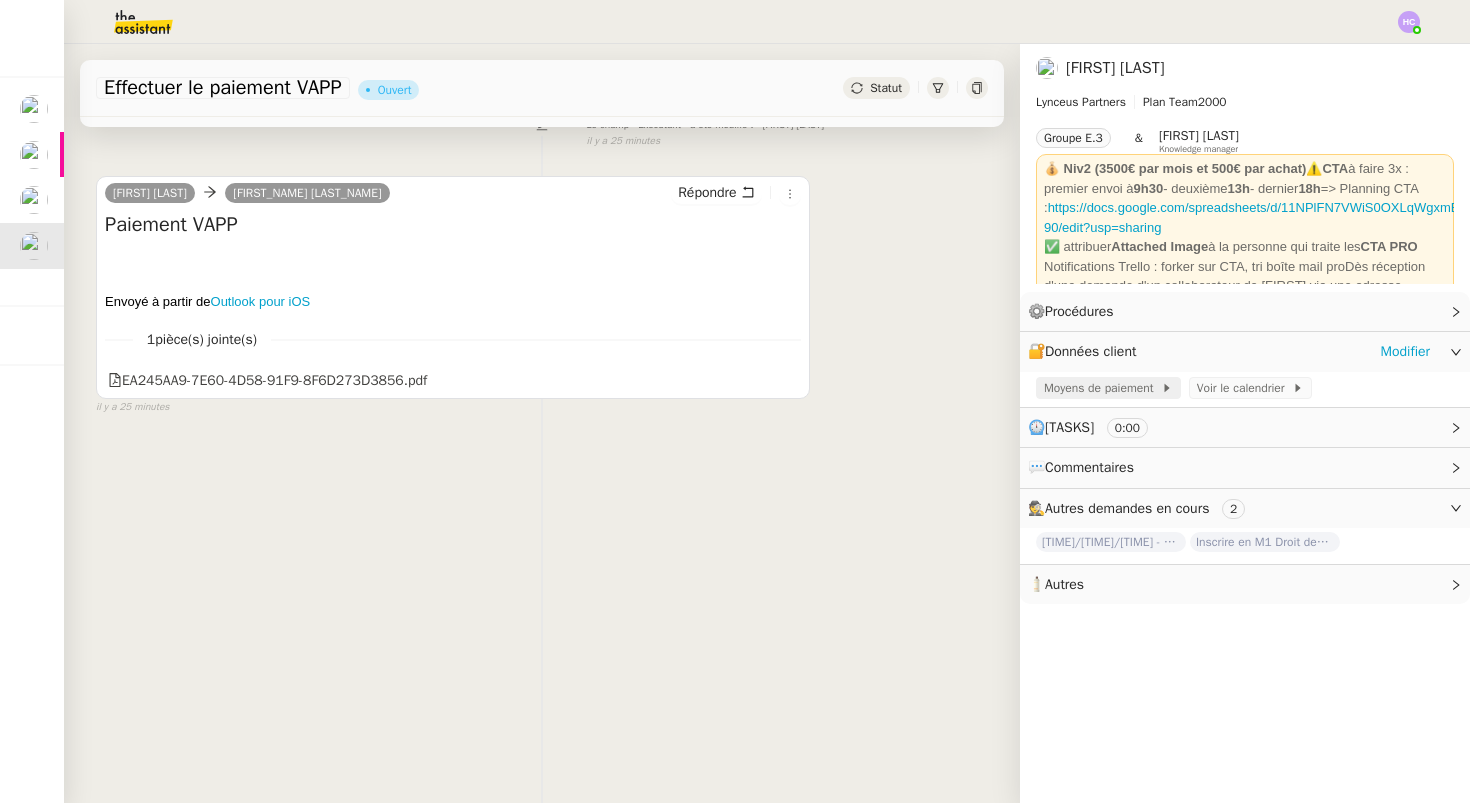 click on "Moyens de paiement" 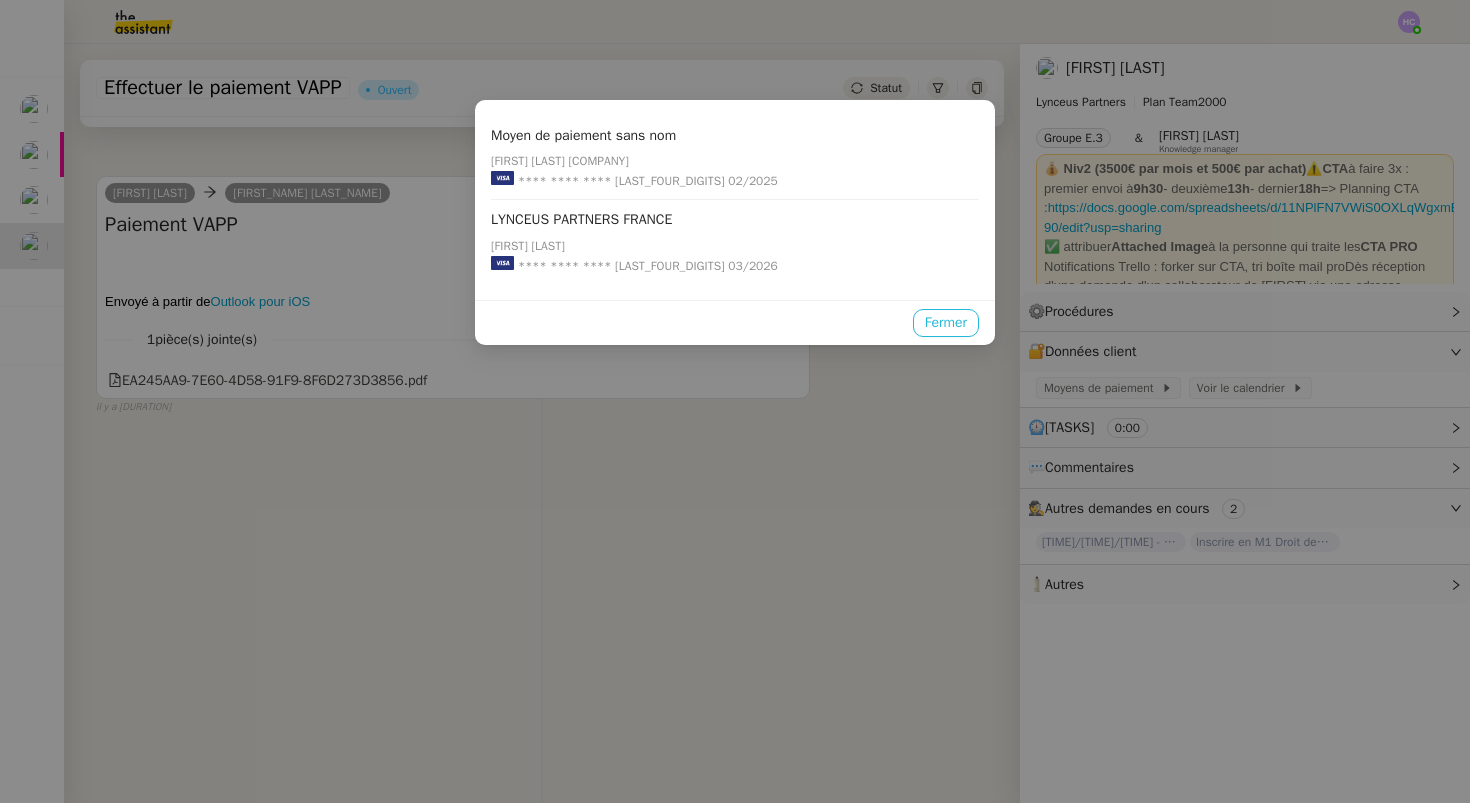 click on "Fermer" at bounding box center (946, 322) 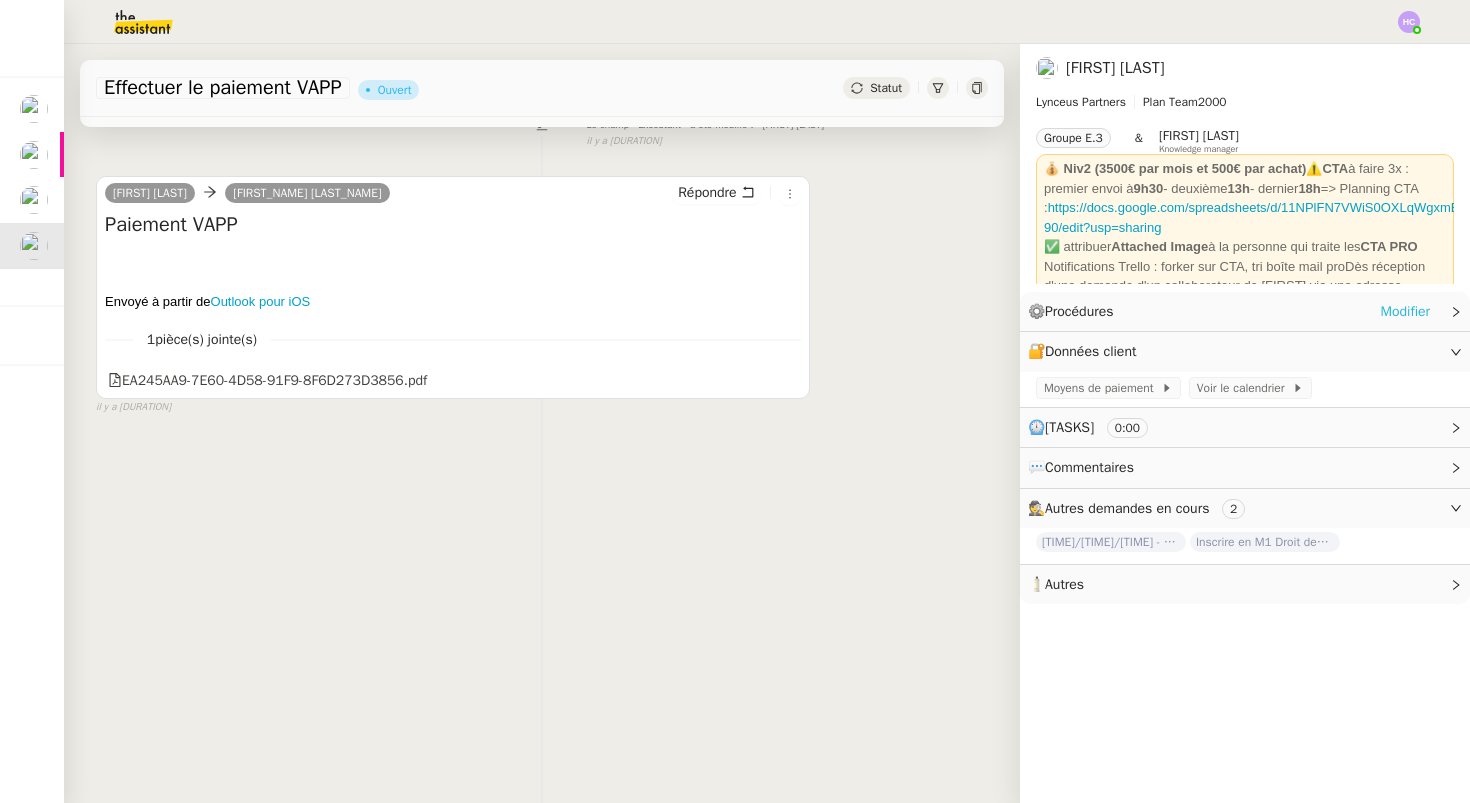 click on "Modifier" 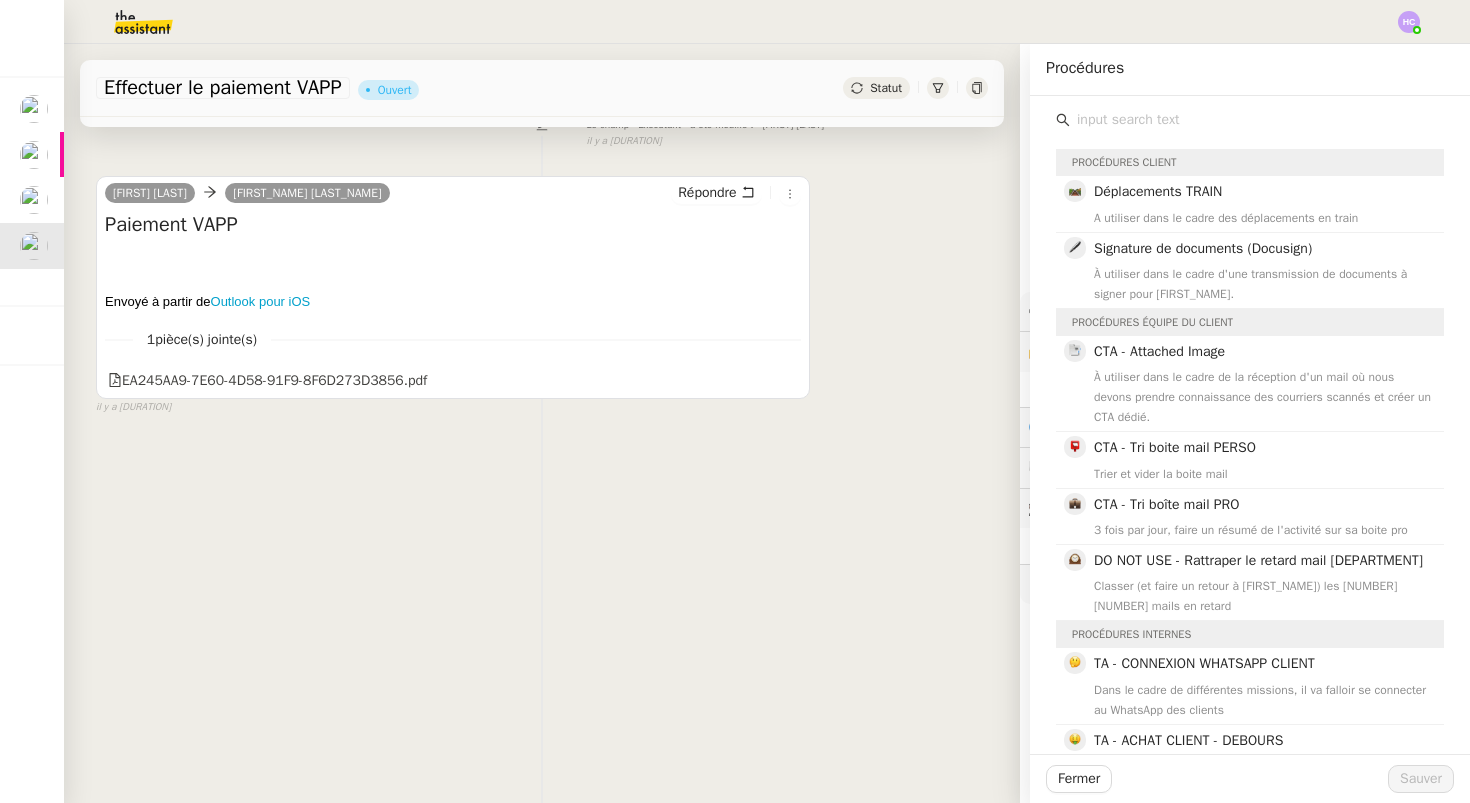 click 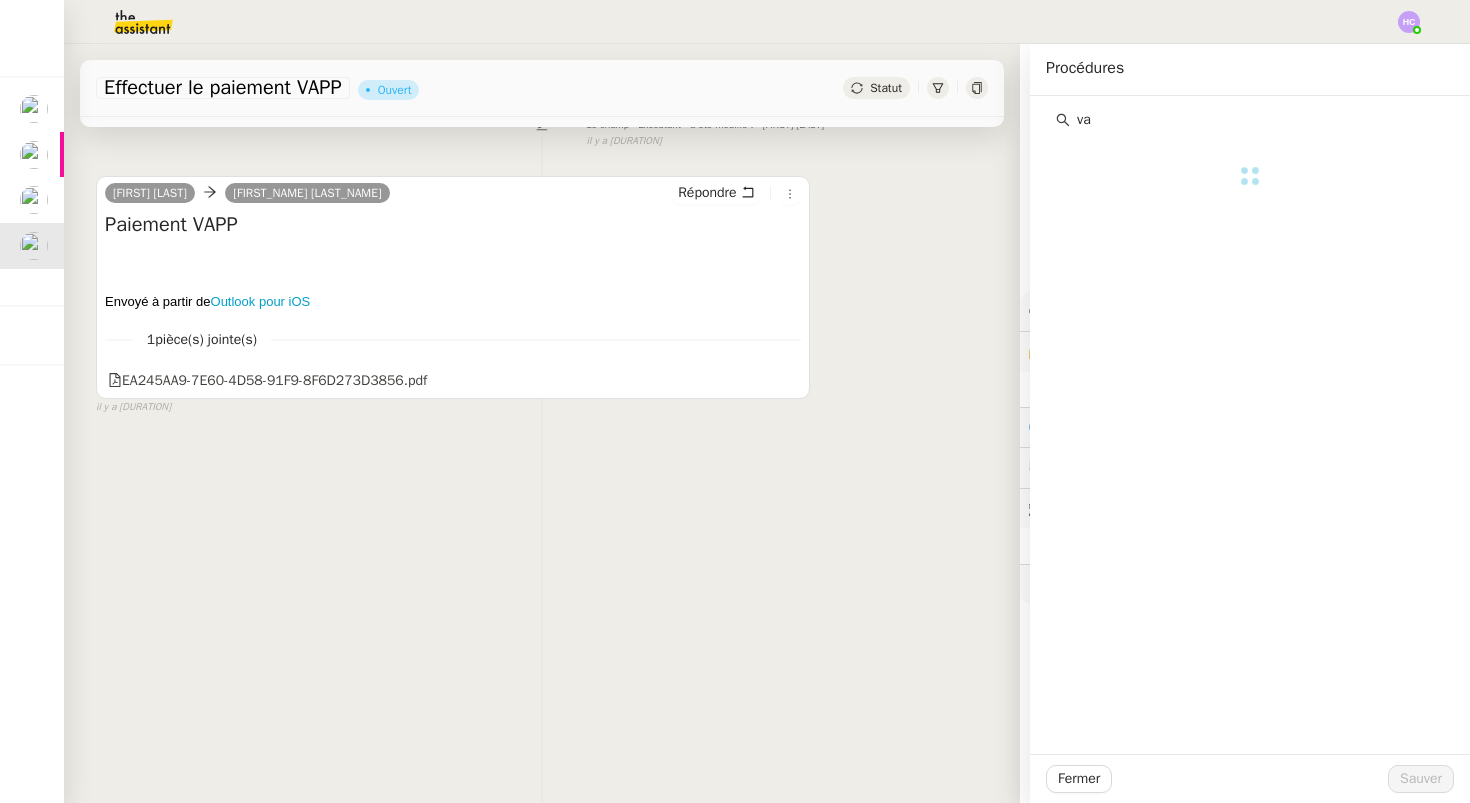 type on "v" 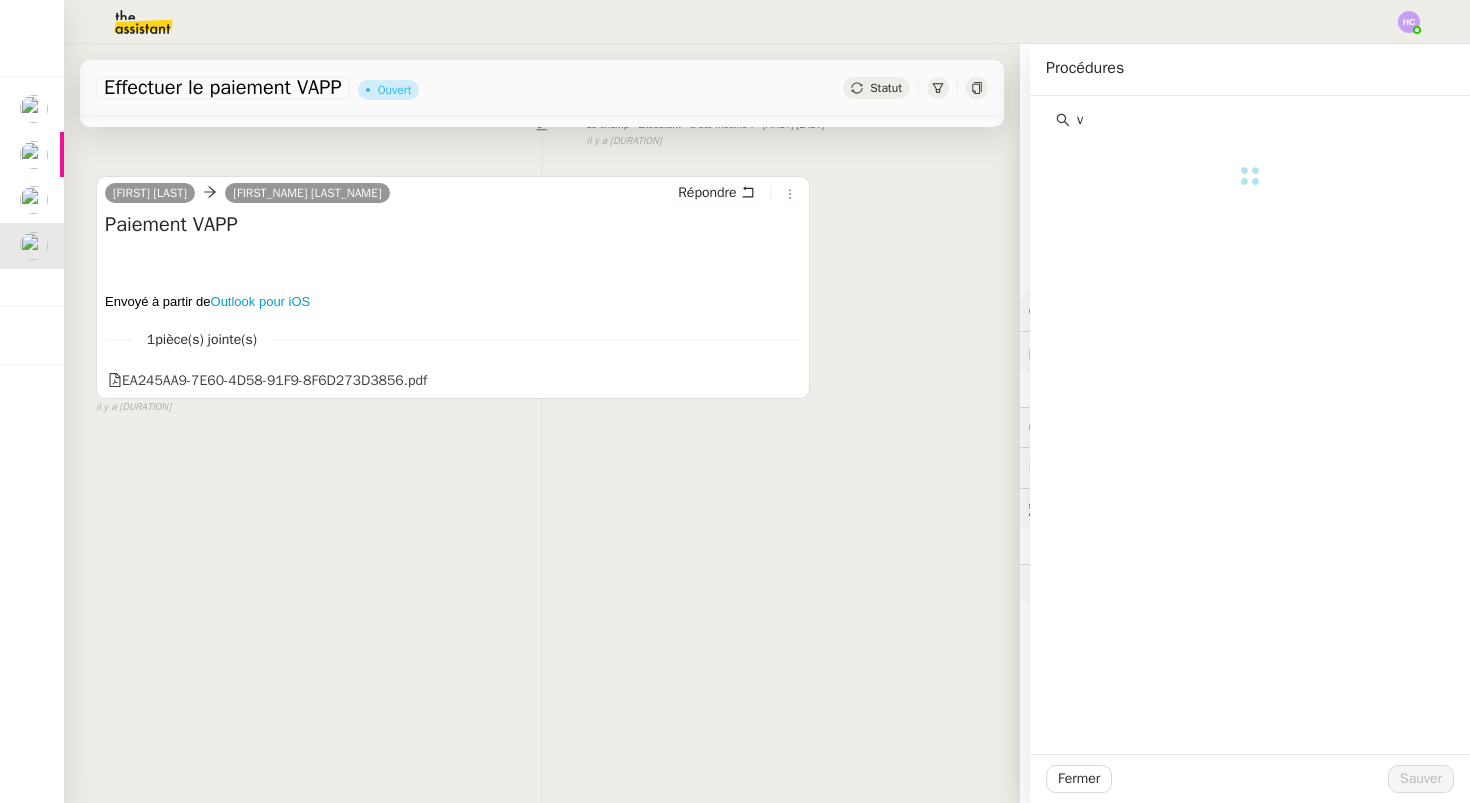 type 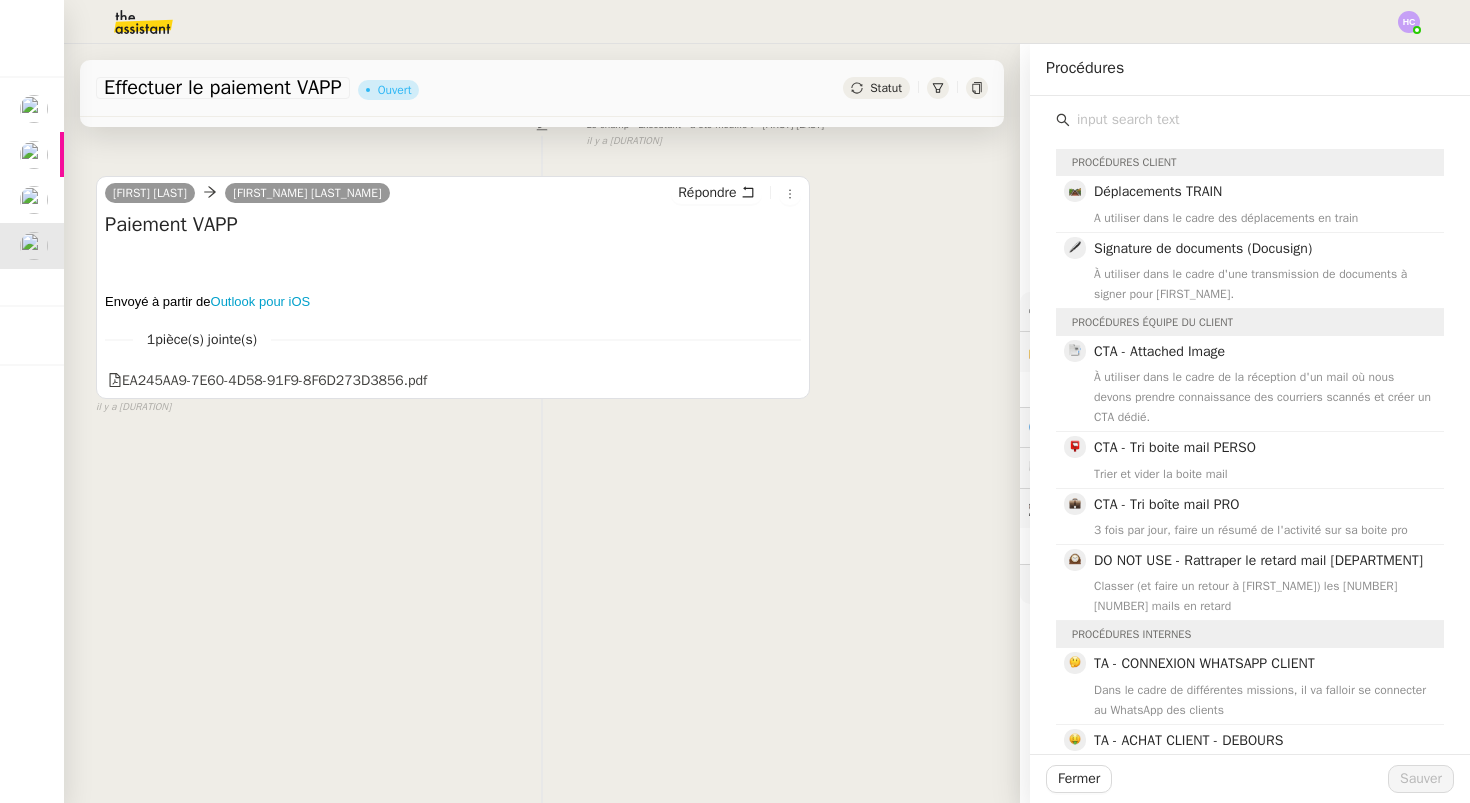 click on "Envoyé à partir de Outlook pour iOS ••• 1 pièce(s) jointe(s) EA245AA9-7E60-4D58-91F9-8F6D273D3856.pdf false il y a [DURATION]" at bounding box center (542, 286) 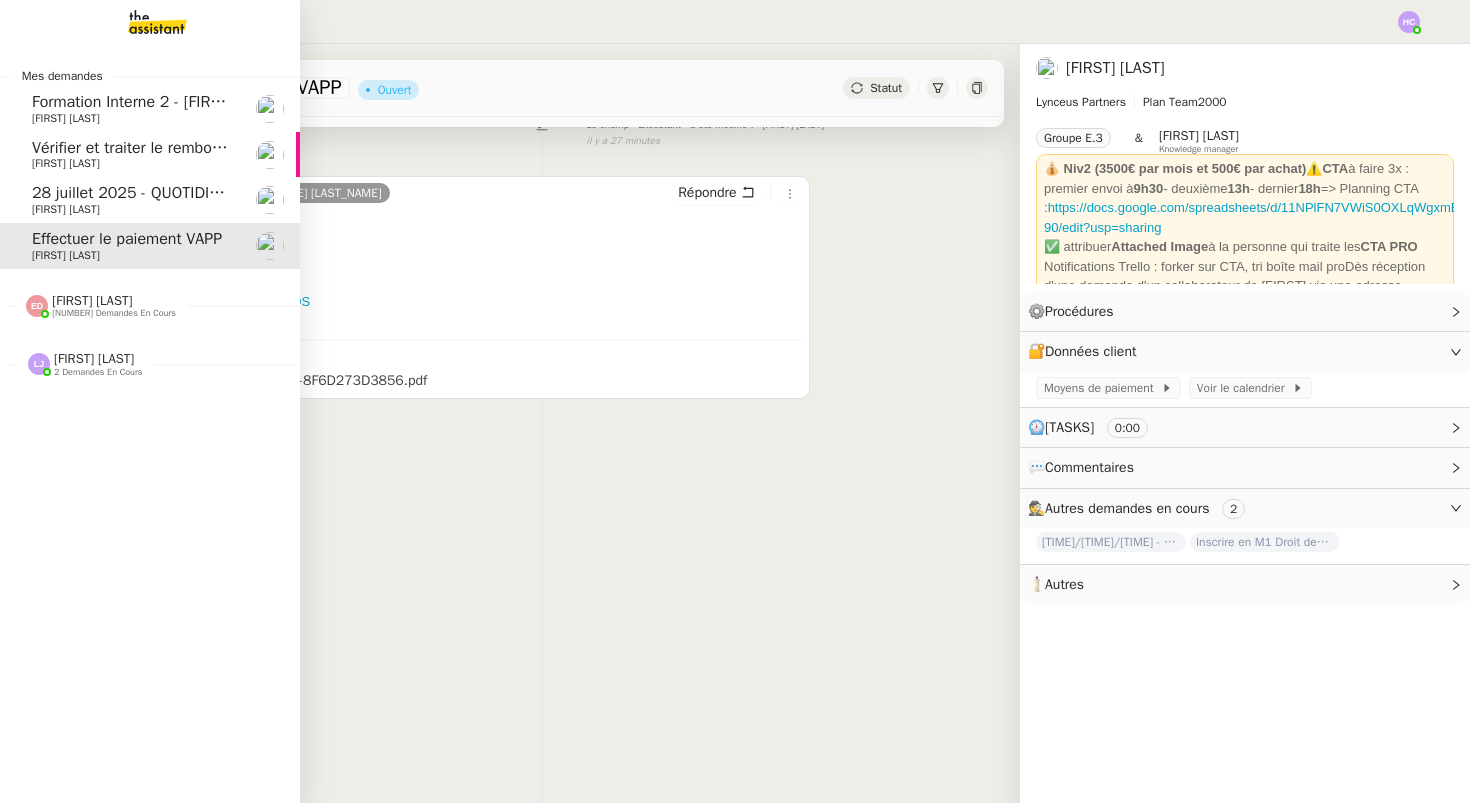 click 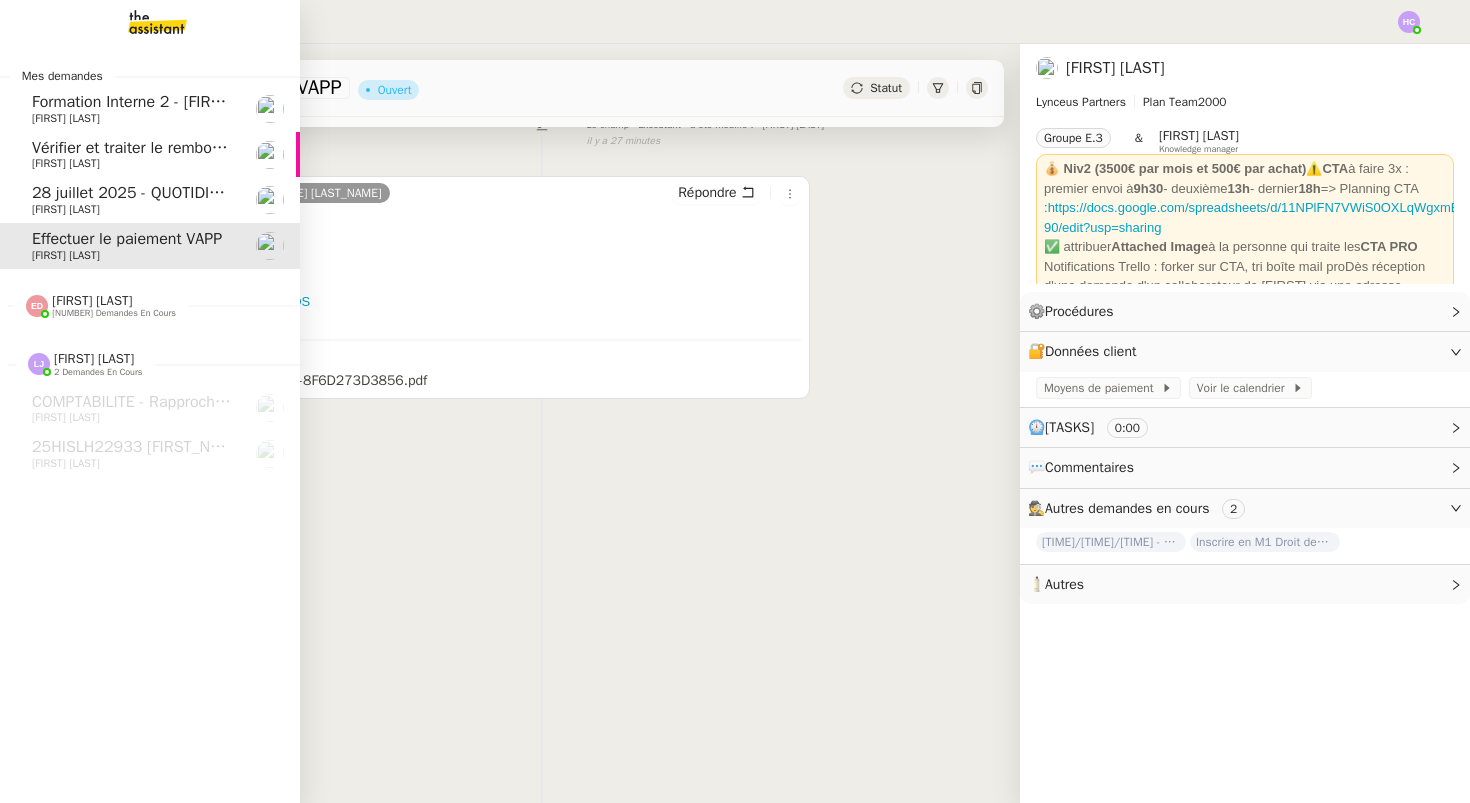 click on "[FIRST_NAME] [LAST_NAME]    [NUMBER] demandes en cours" 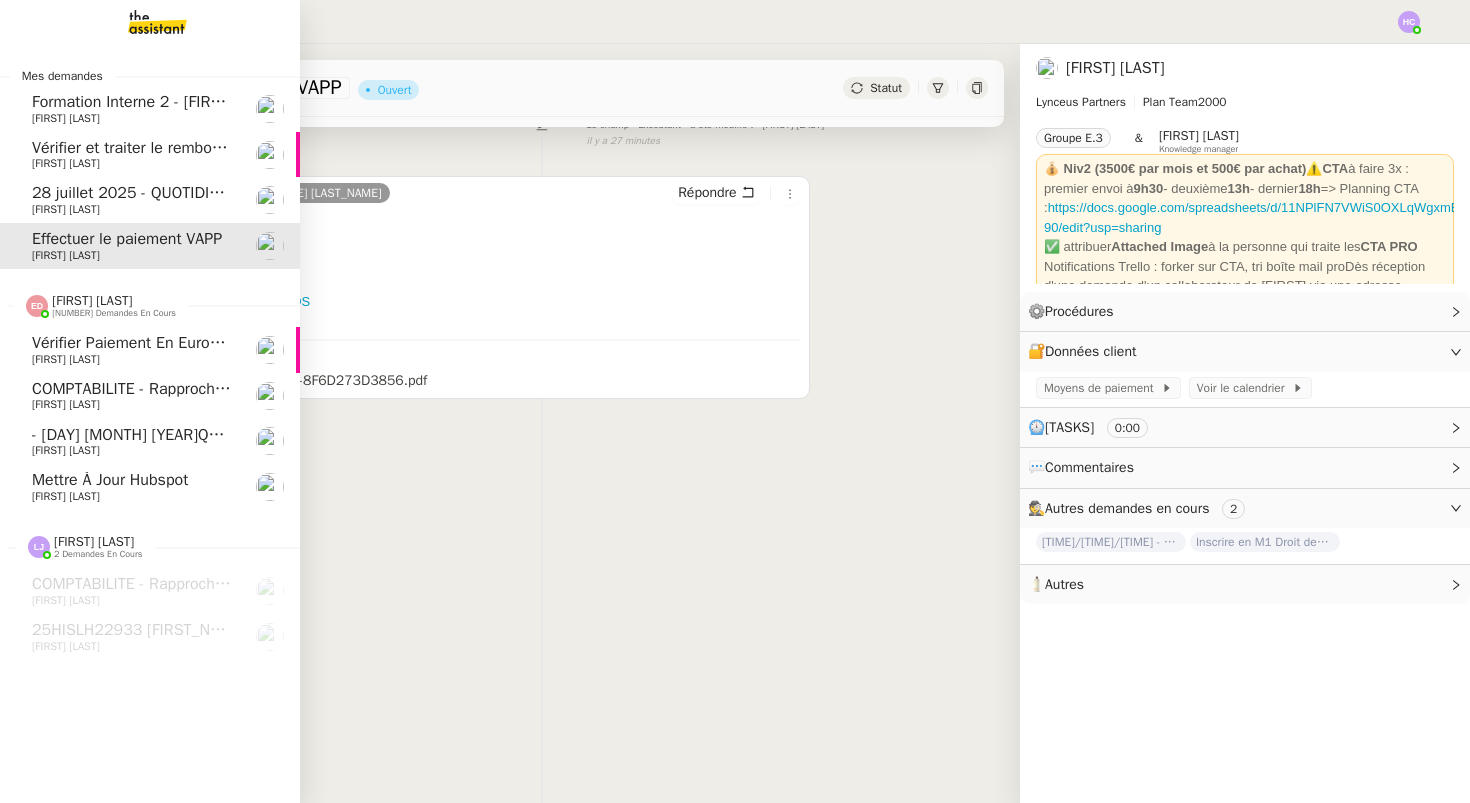 click on "[NUMBER] demandes en cours" 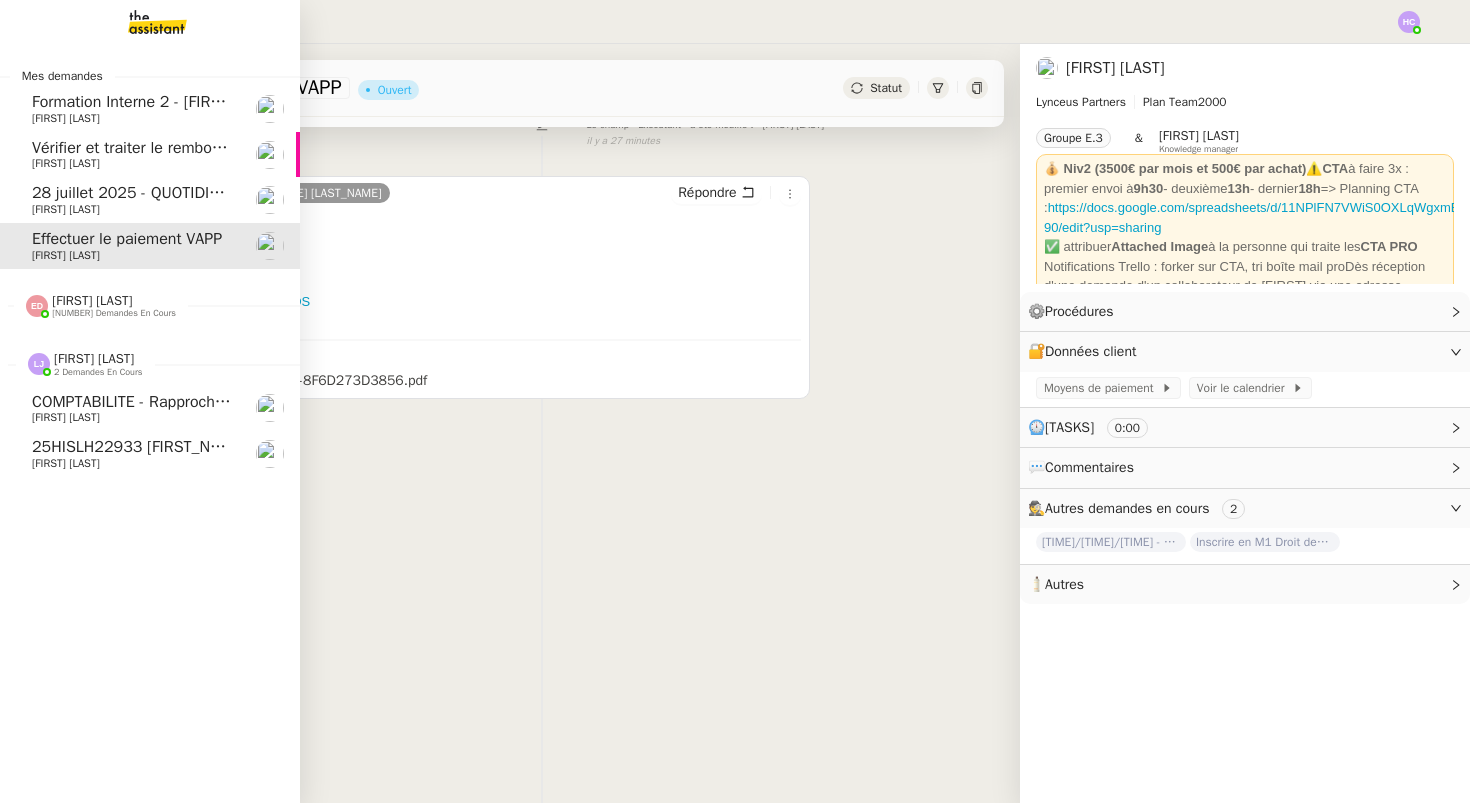 click on "2 demandes en cours" 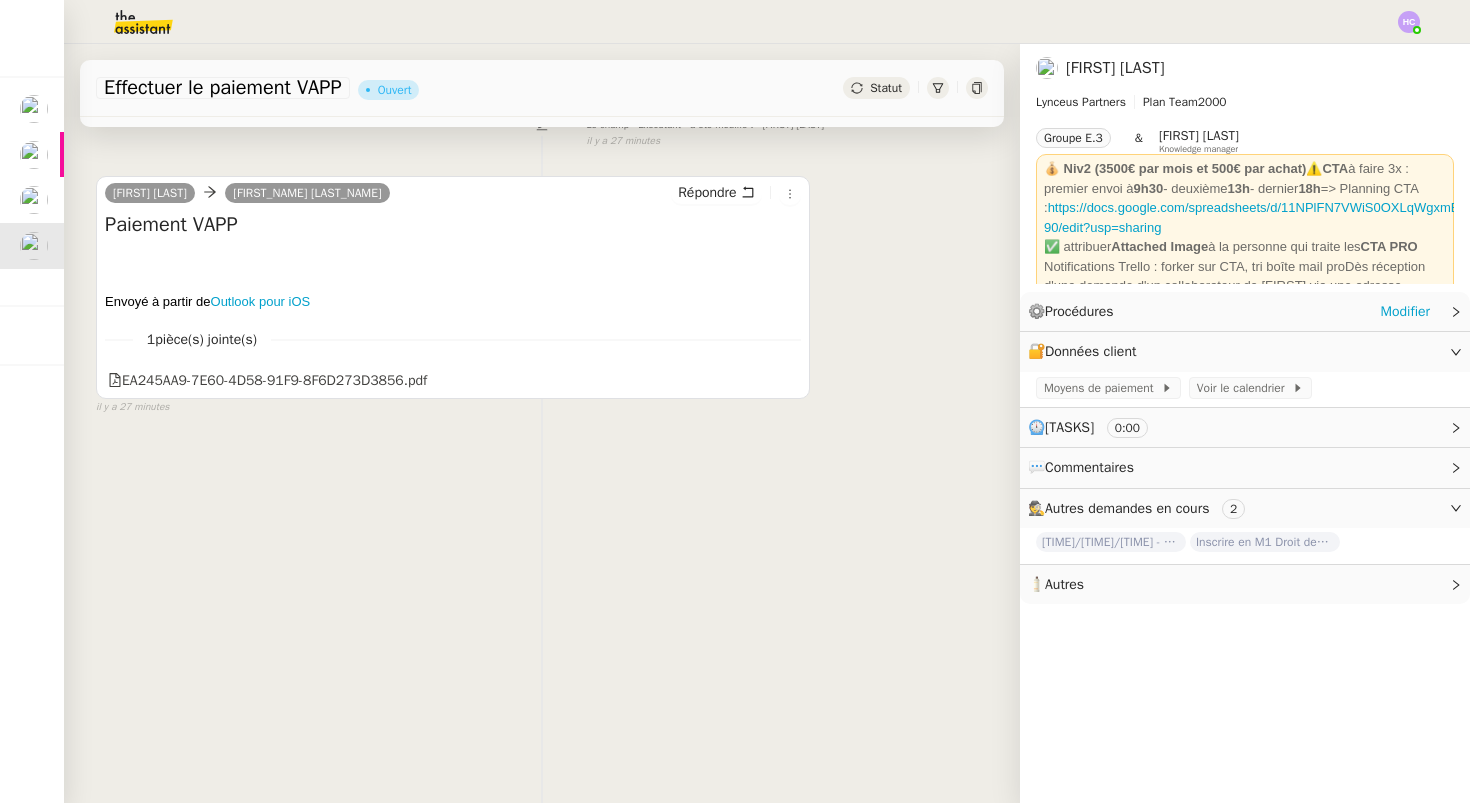 click on "Procédures" 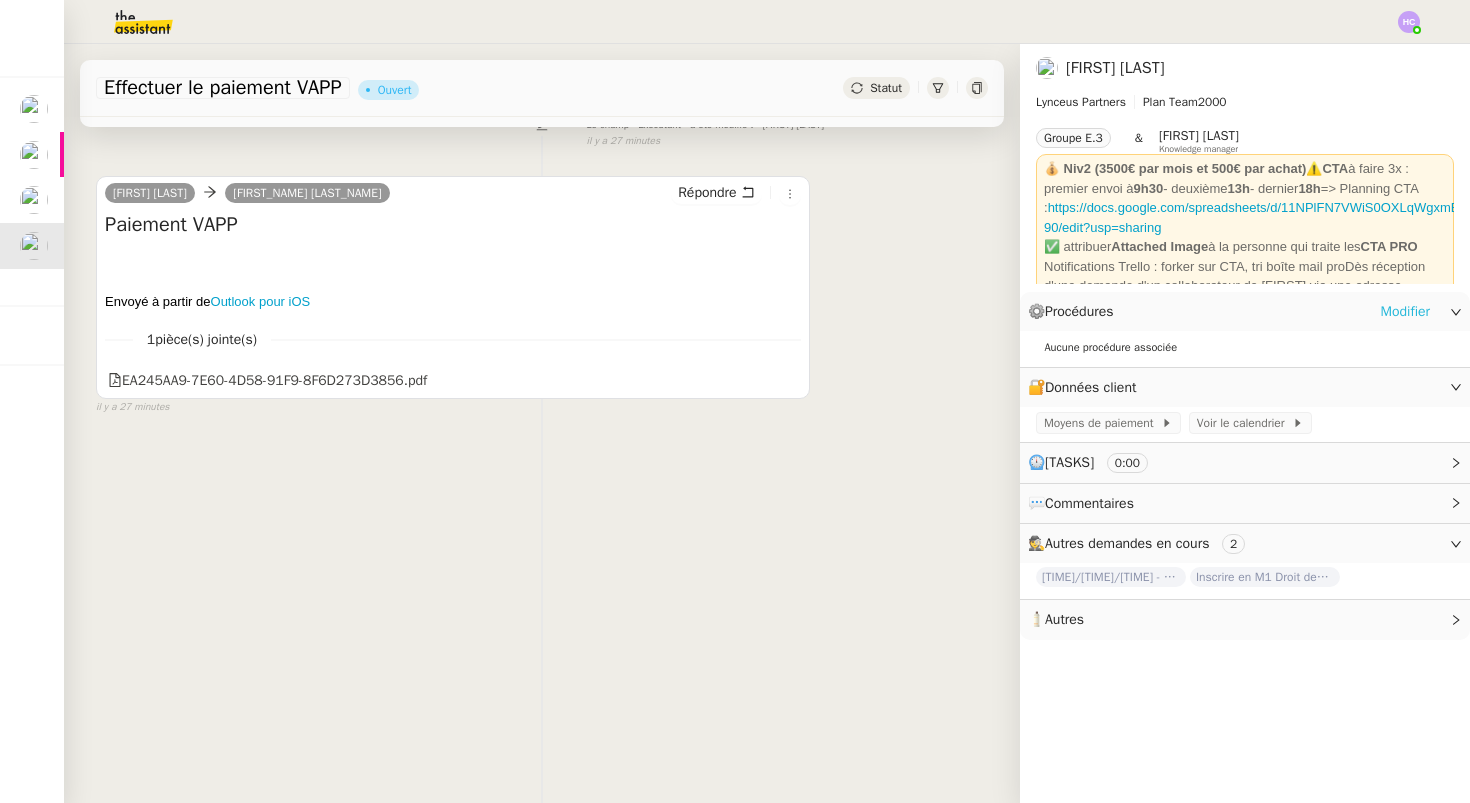 click on "Modifier" 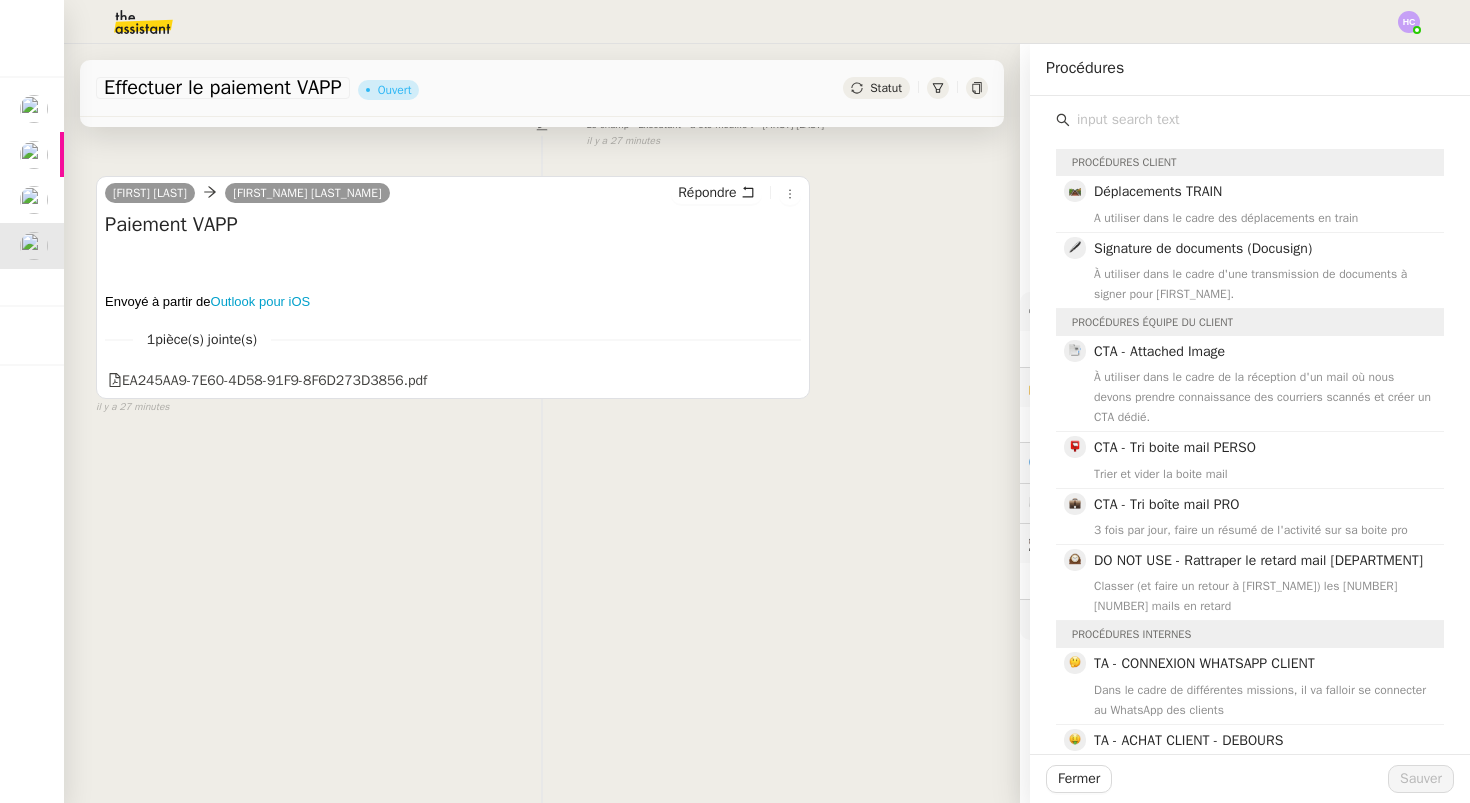 click on "Tâche Message Commentaire Veuillez patienter une erreur s'est produite 👌👌👌 message envoyé ✌️✌️✌️ Veuillez d'abord attribuer un client Une erreur s'est produite, veuillez réessayer Ouvert false il y a 27 minutes 👌👌👌 message envoyé ✌️✌️✌️ une erreur s'est produite 👌👌👌 message envoyé ✌️✌️✌️ Votre message va être revu ✌️✌️✌️ une erreur s'est produite La taille des fichiers doit être de 10Mb au maximum. Le champ     Exécutant     a été modifié :     [NAME] false il y a 27 minutes 👌👌👌 message envoyé ✌️✌️✌️ une erreur s'est produite 👌👌👌 message envoyé ✌️✌️✌️ Votre message va être revu ✌️✌️✌️ une erreur s'est produite La taille des fichiers doit être de 10Mb au maximum.  [NAME]      [NAME]  [NAME]  Répondre Paiement VAPP
Envoyé à partir de  Outlook pour iOS •••  1  pièce(s) jointe(s)  EA245AA9-7E60-4D58-91F9-8F6D273D3856.pdf  false" 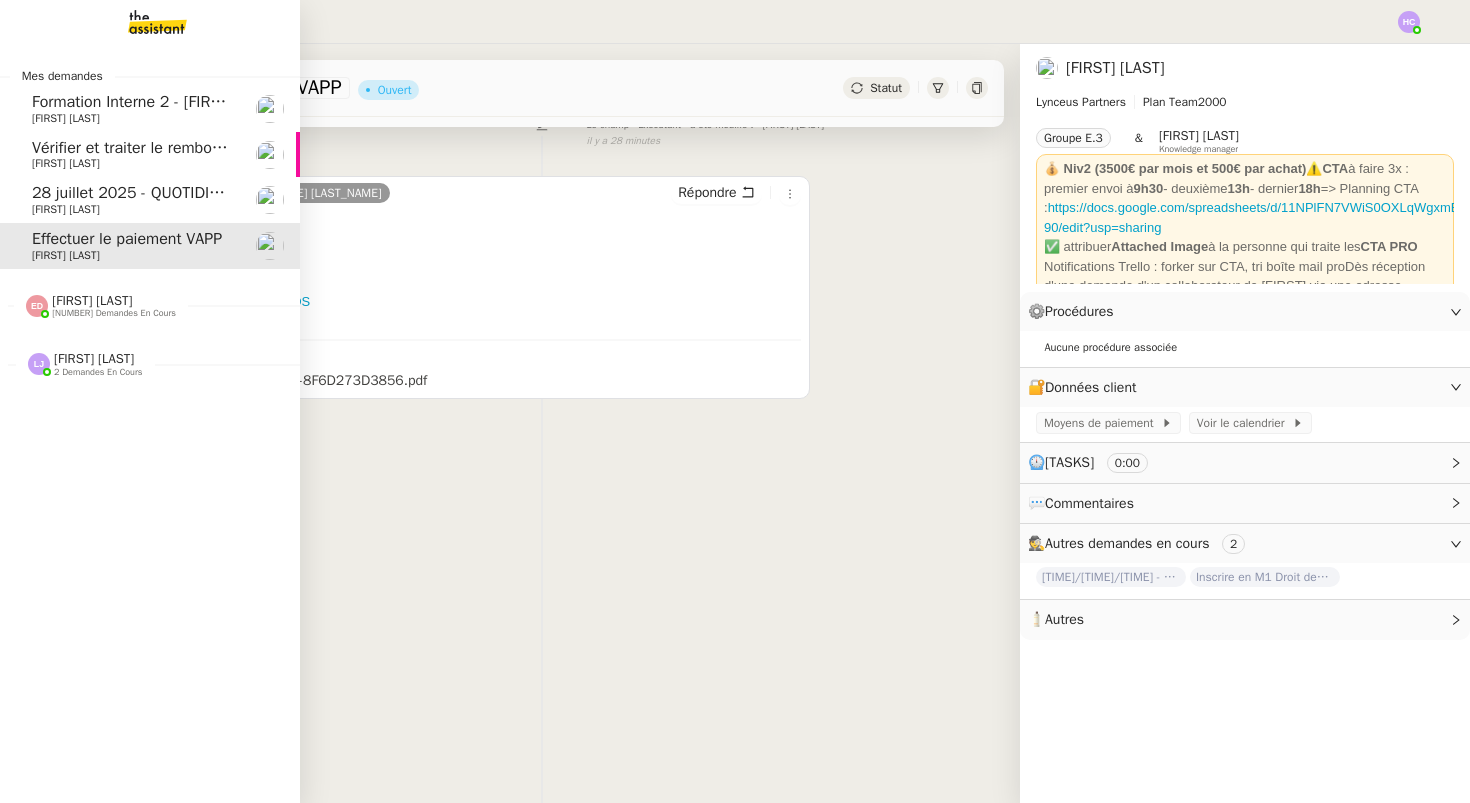 click on "Vérifier et traiter le remboursement des factures" 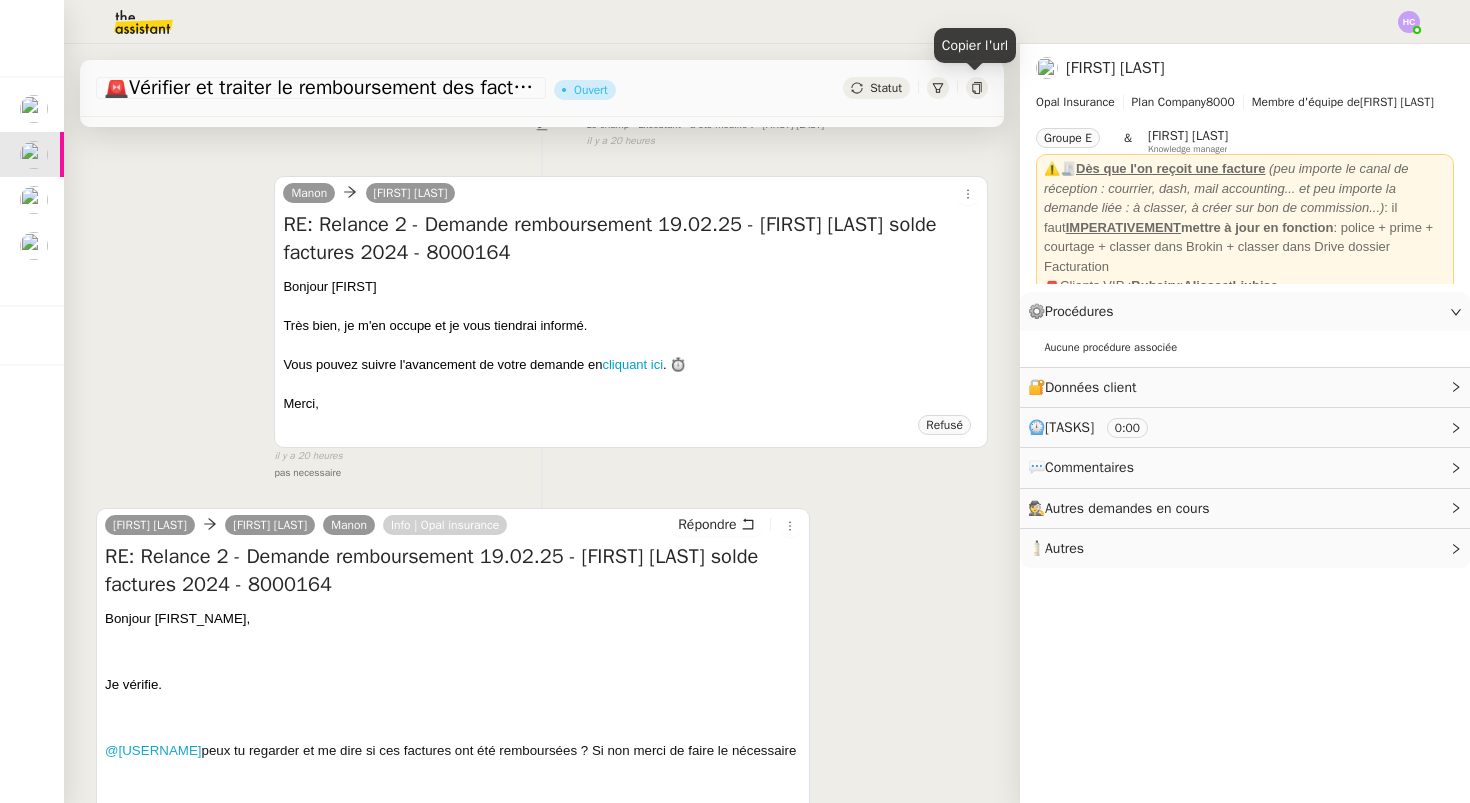click 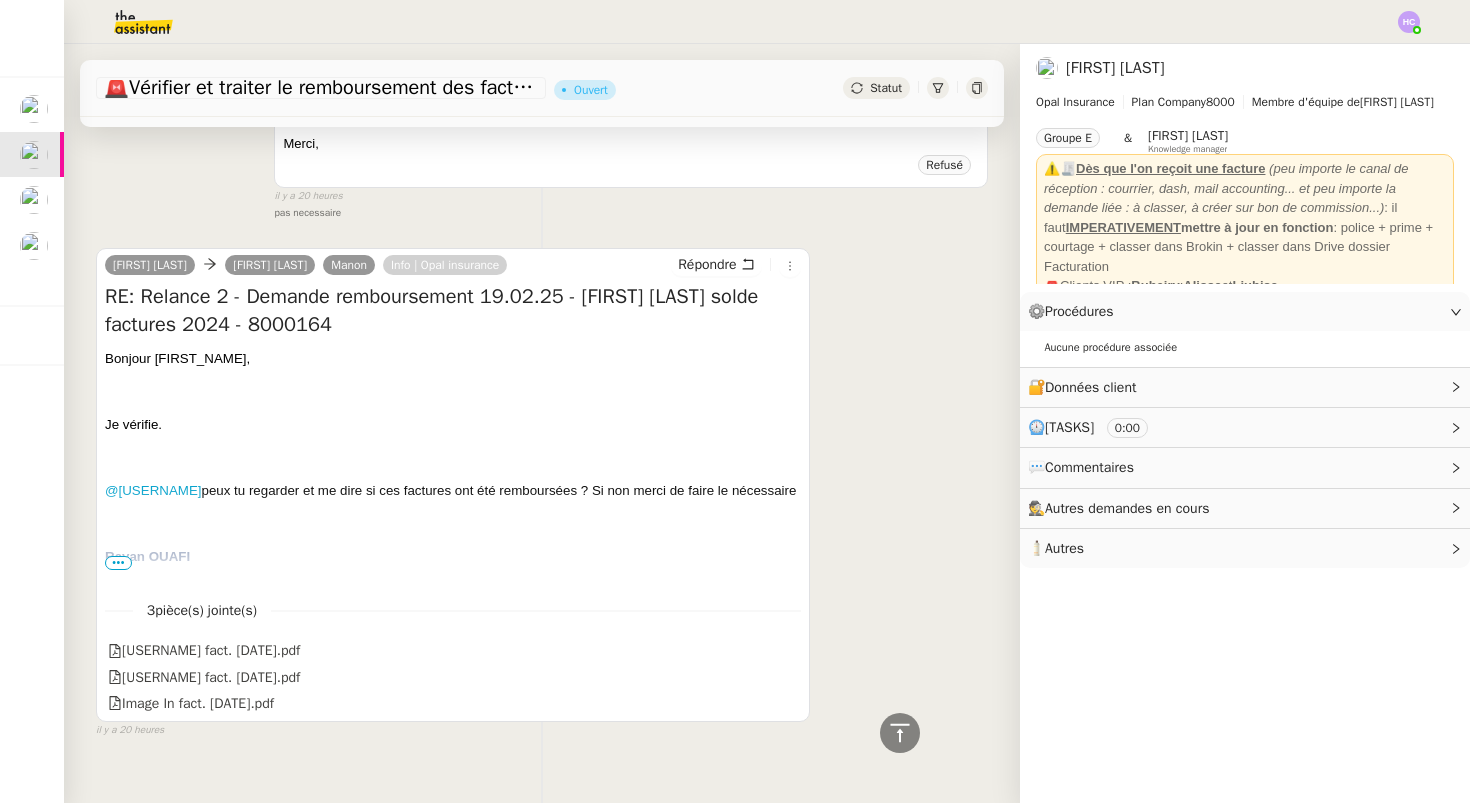 scroll, scrollTop: 516, scrollLeft: 0, axis: vertical 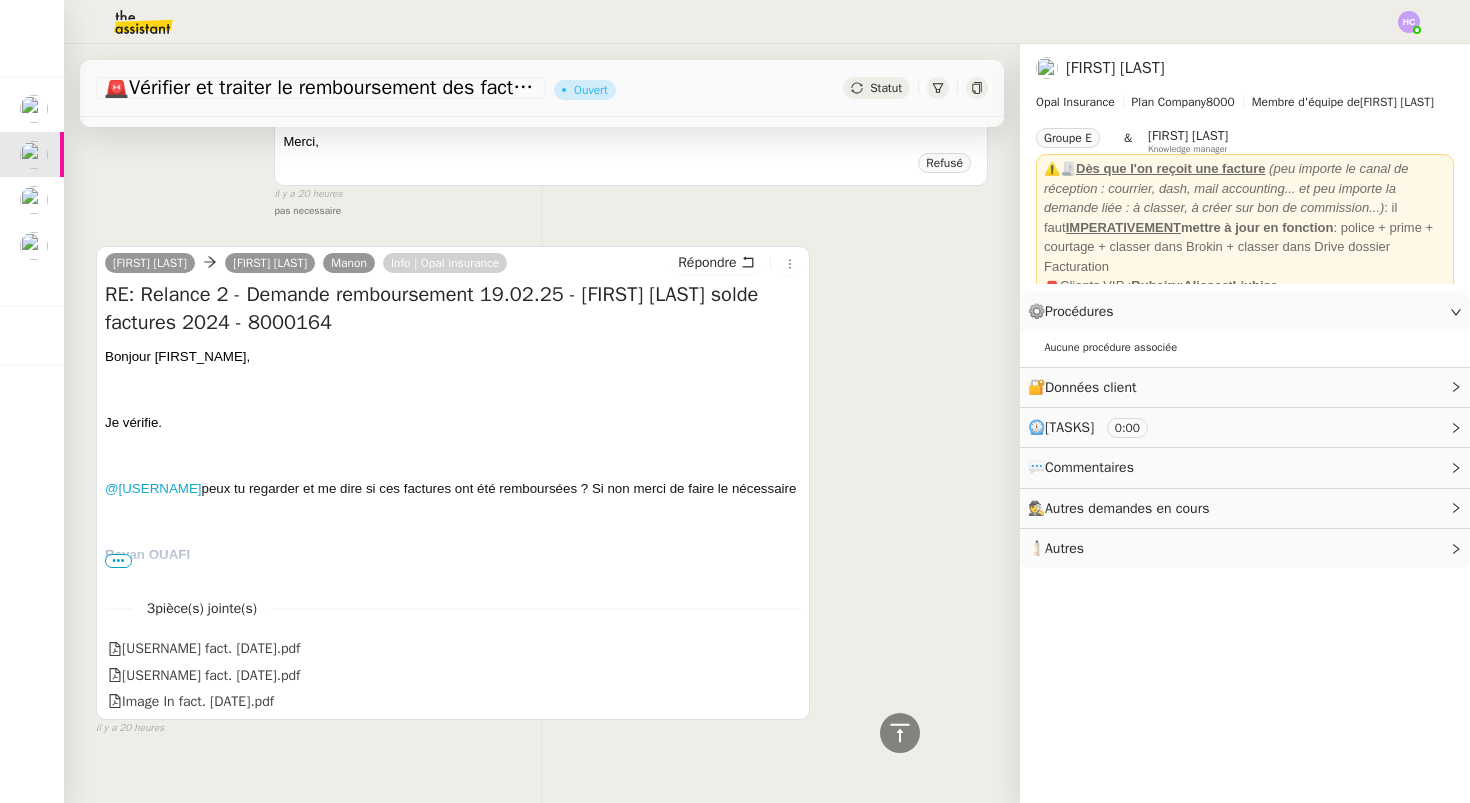 click on "•••" at bounding box center (118, 561) 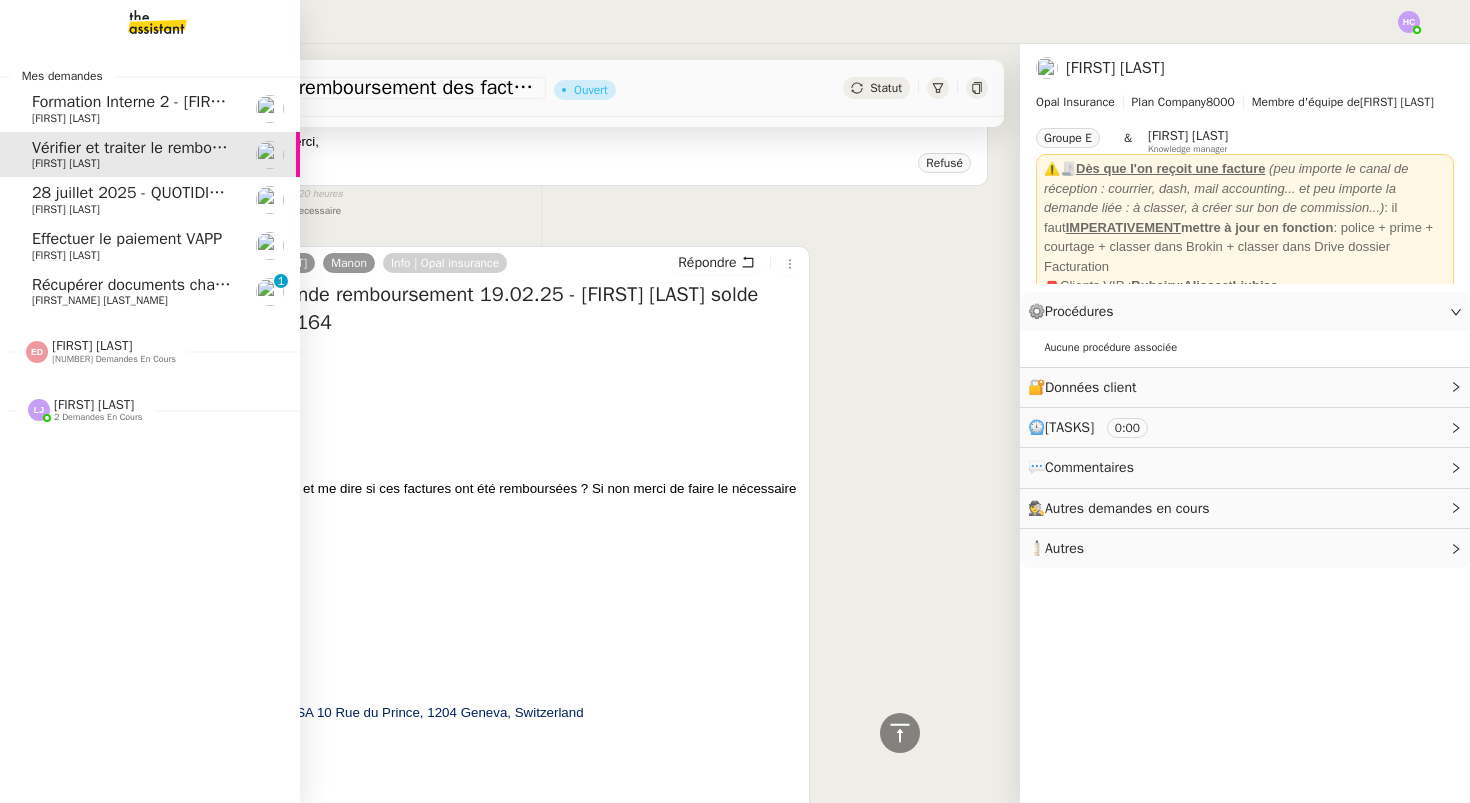 click on "Récupérer documents changement de siège social" 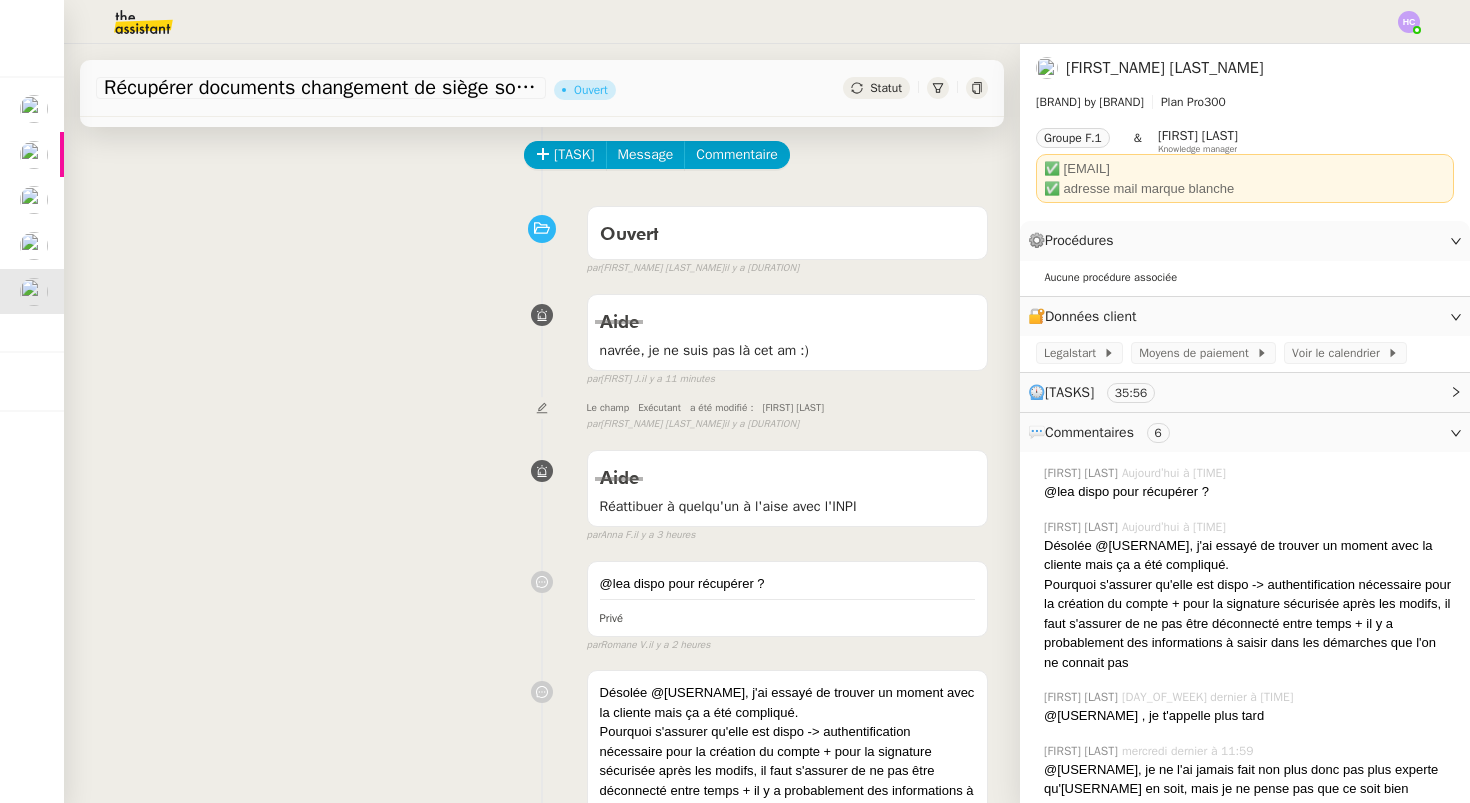 scroll, scrollTop: 0, scrollLeft: 0, axis: both 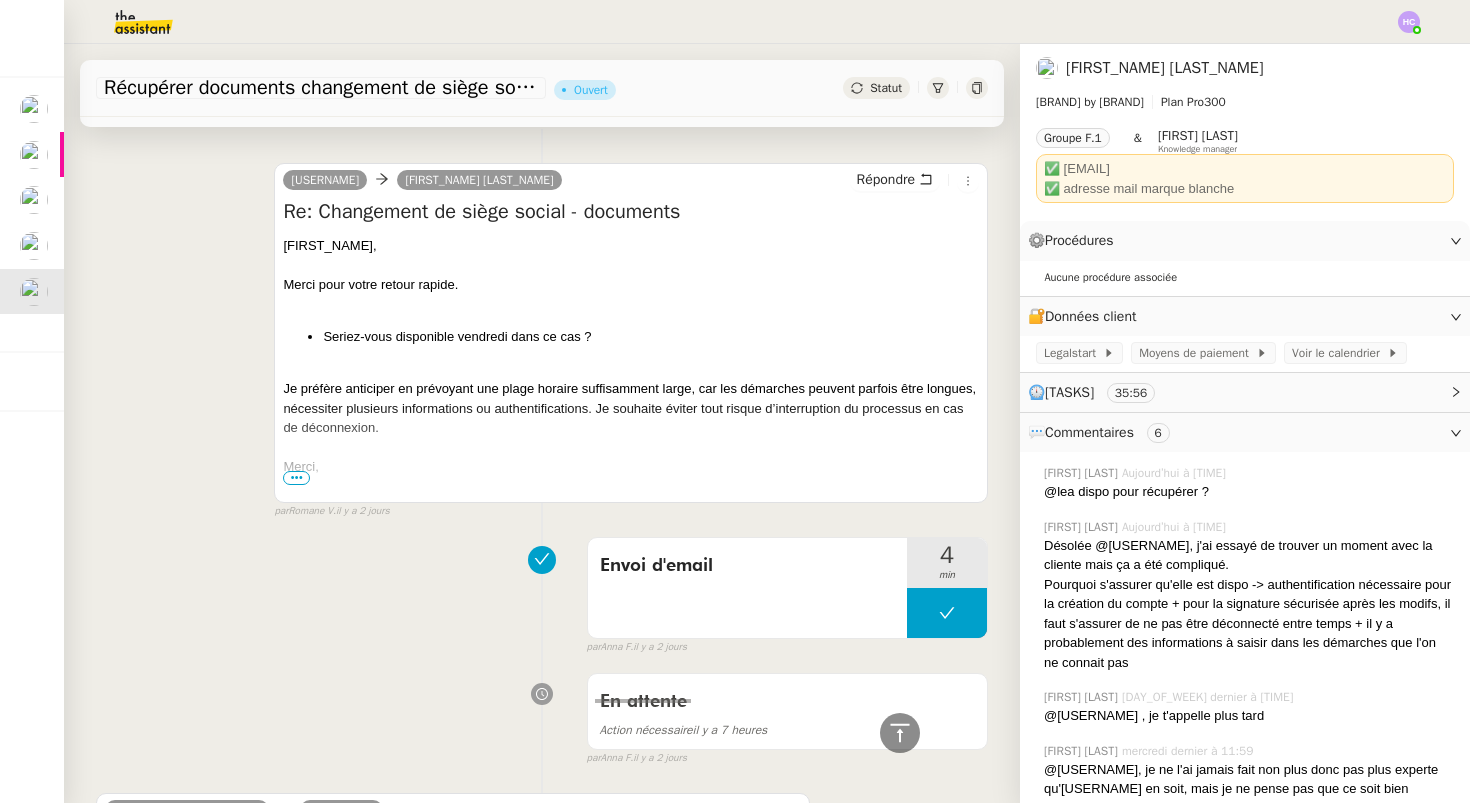 click on "•••" at bounding box center (296, 478) 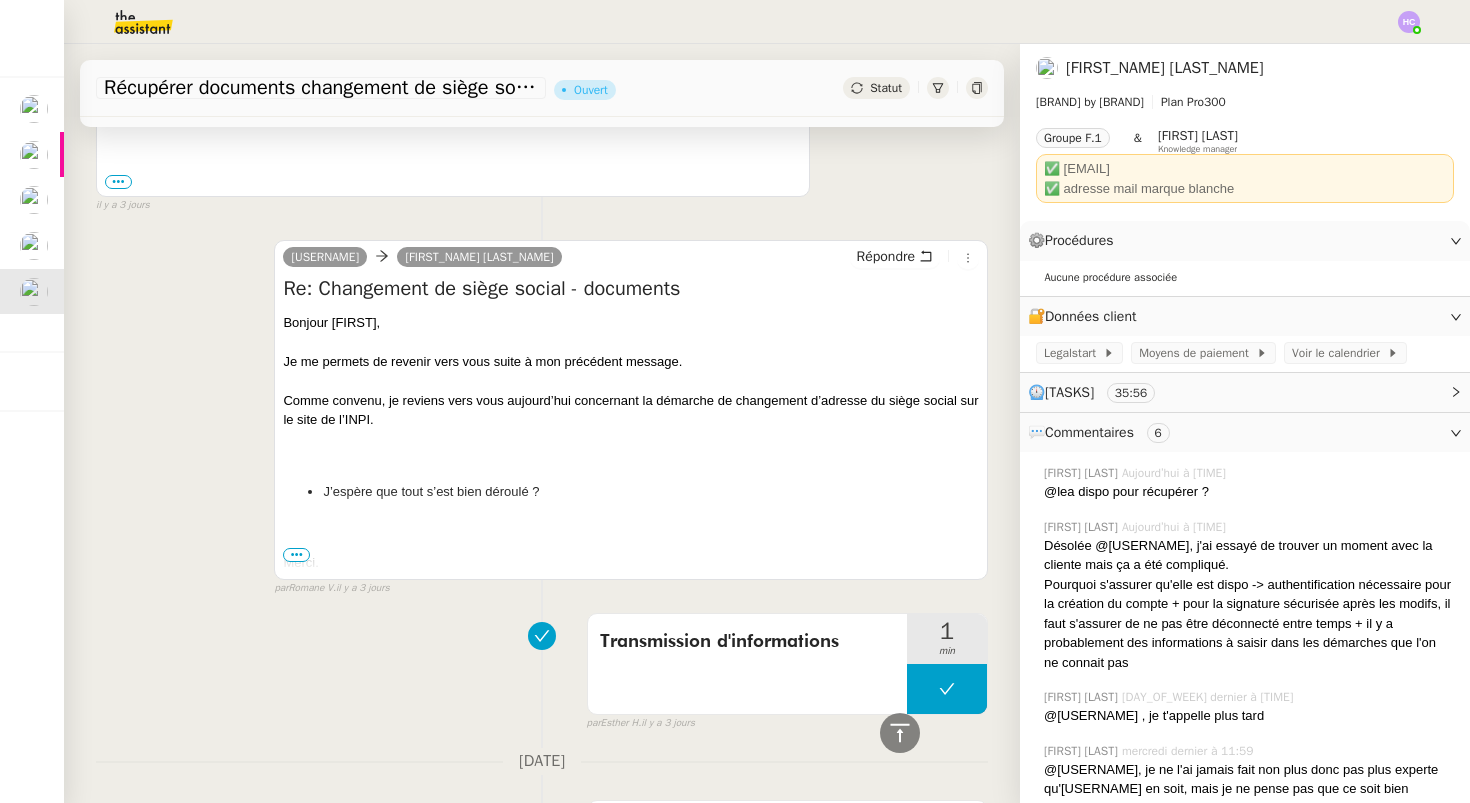 scroll, scrollTop: 4723, scrollLeft: 0, axis: vertical 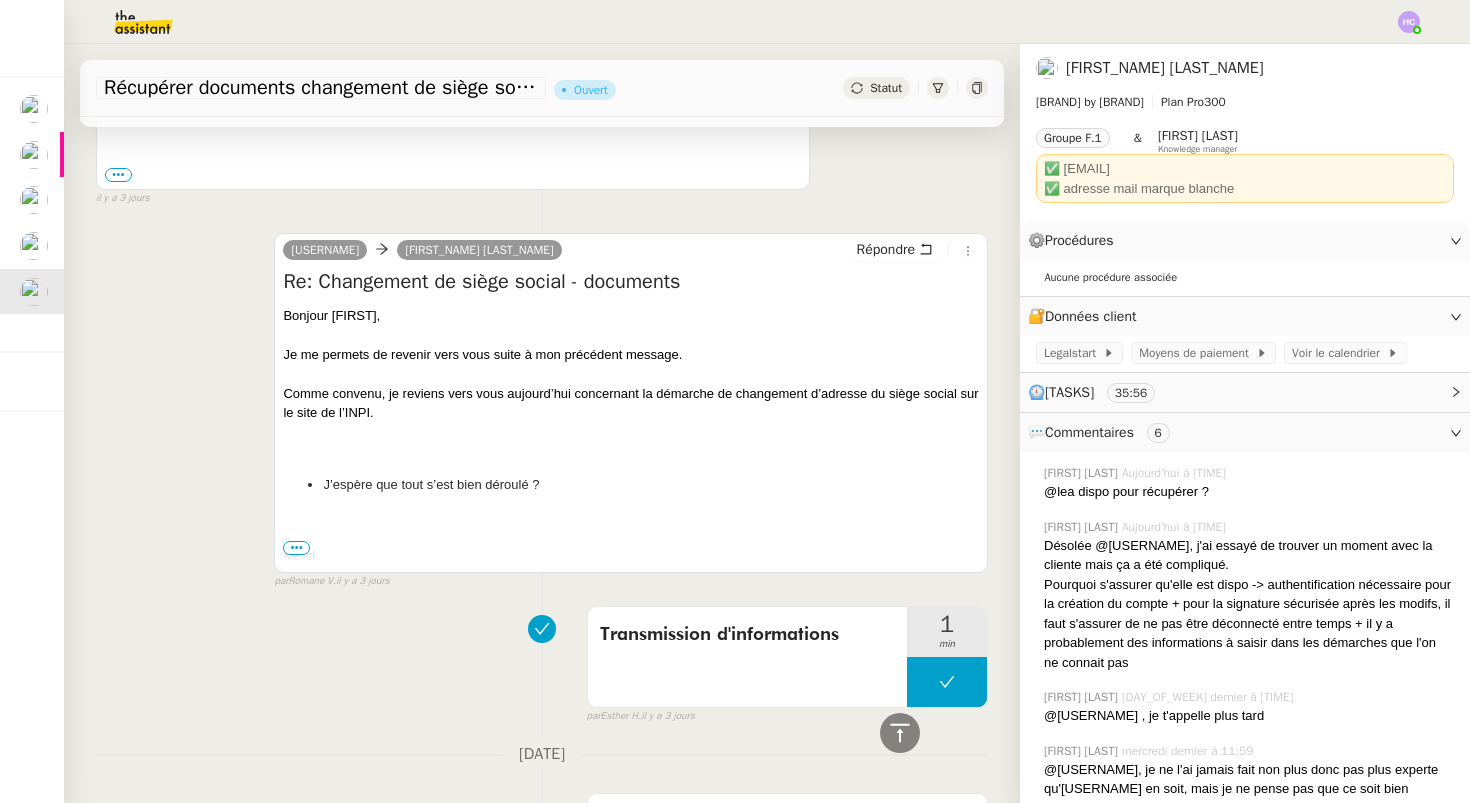 click on "•••" at bounding box center (296, 548) 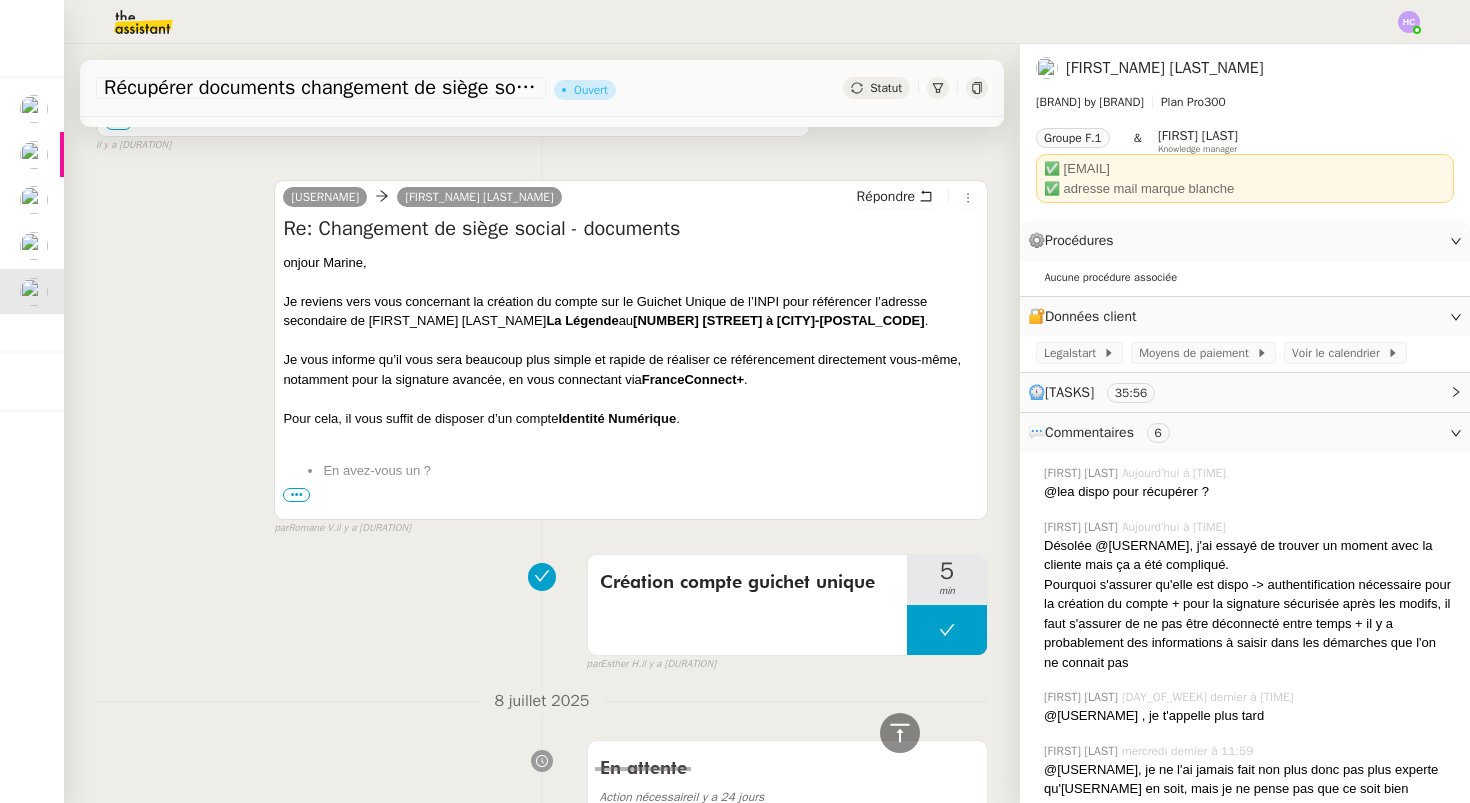 scroll, scrollTop: 11446, scrollLeft: 0, axis: vertical 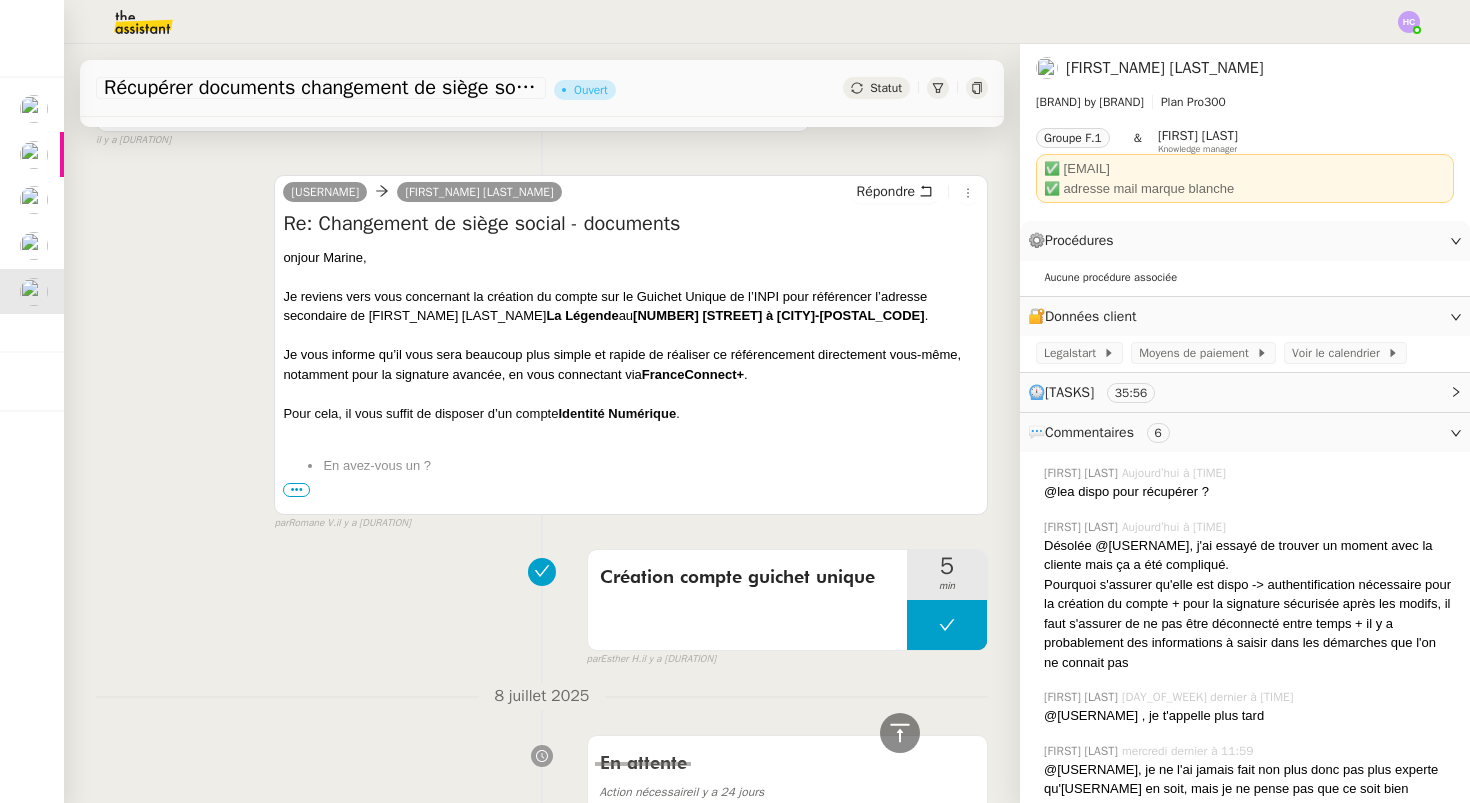 click on "•••" at bounding box center (296, 490) 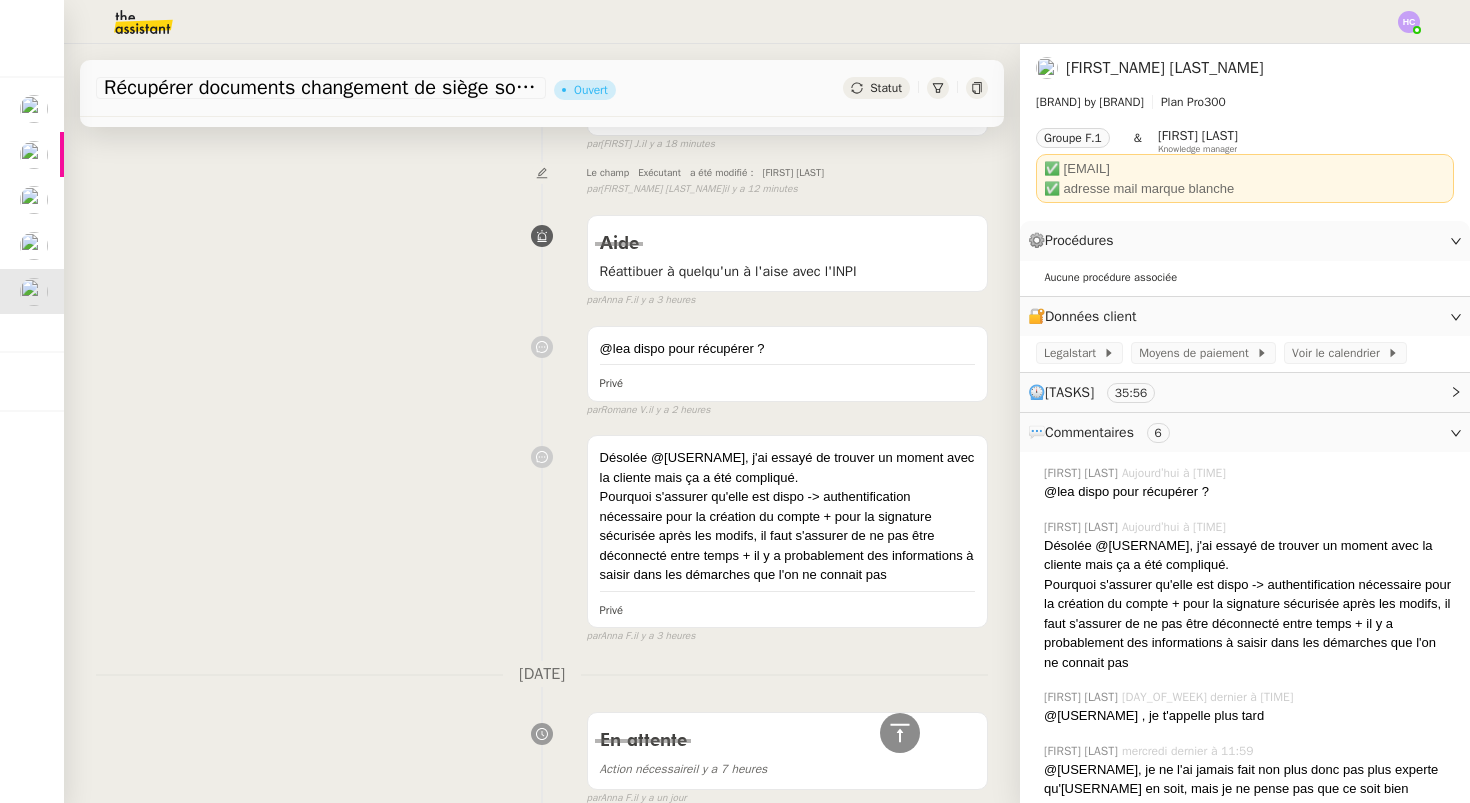 scroll, scrollTop: 0, scrollLeft: 0, axis: both 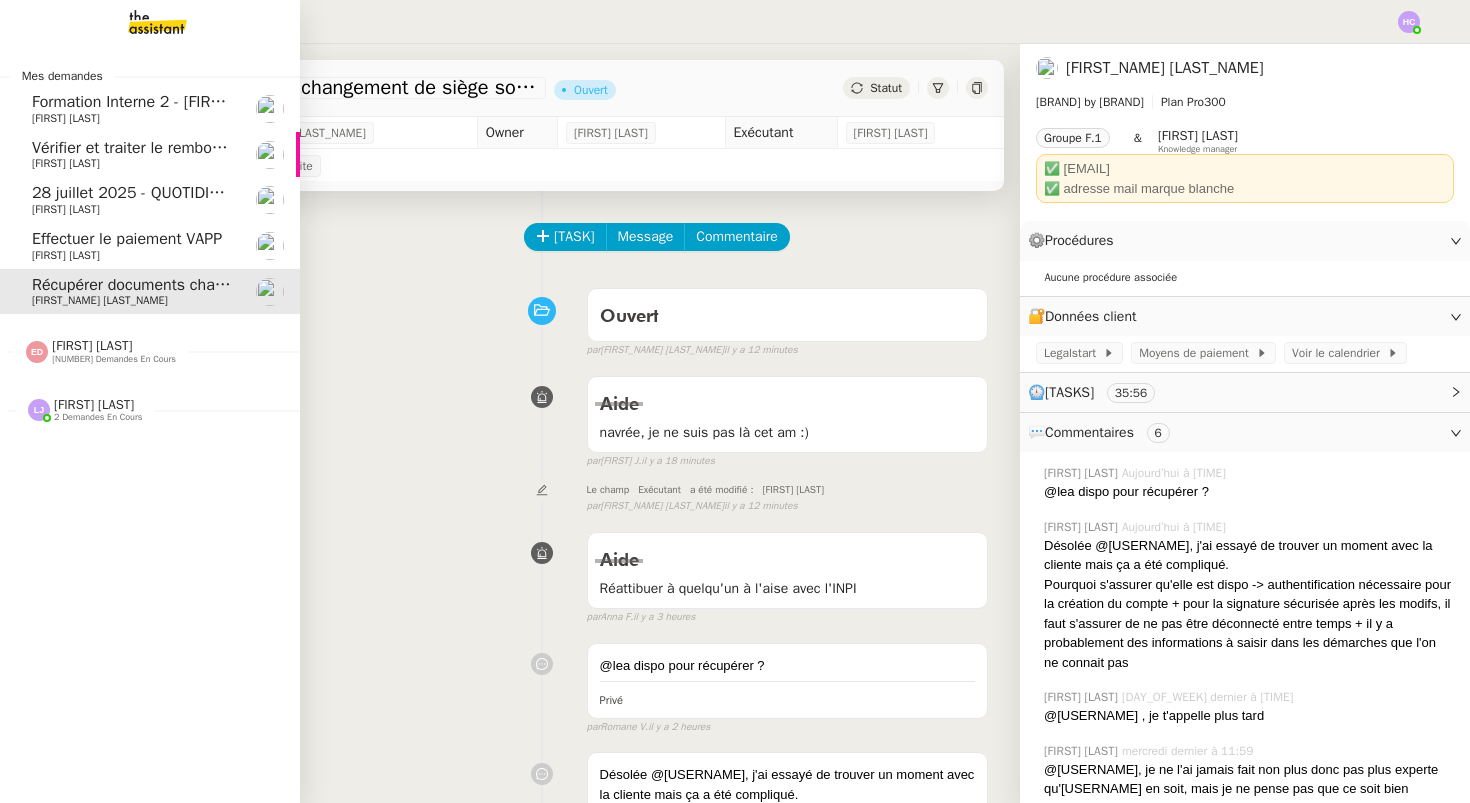 click on "Effectuer le paiement VAPP" 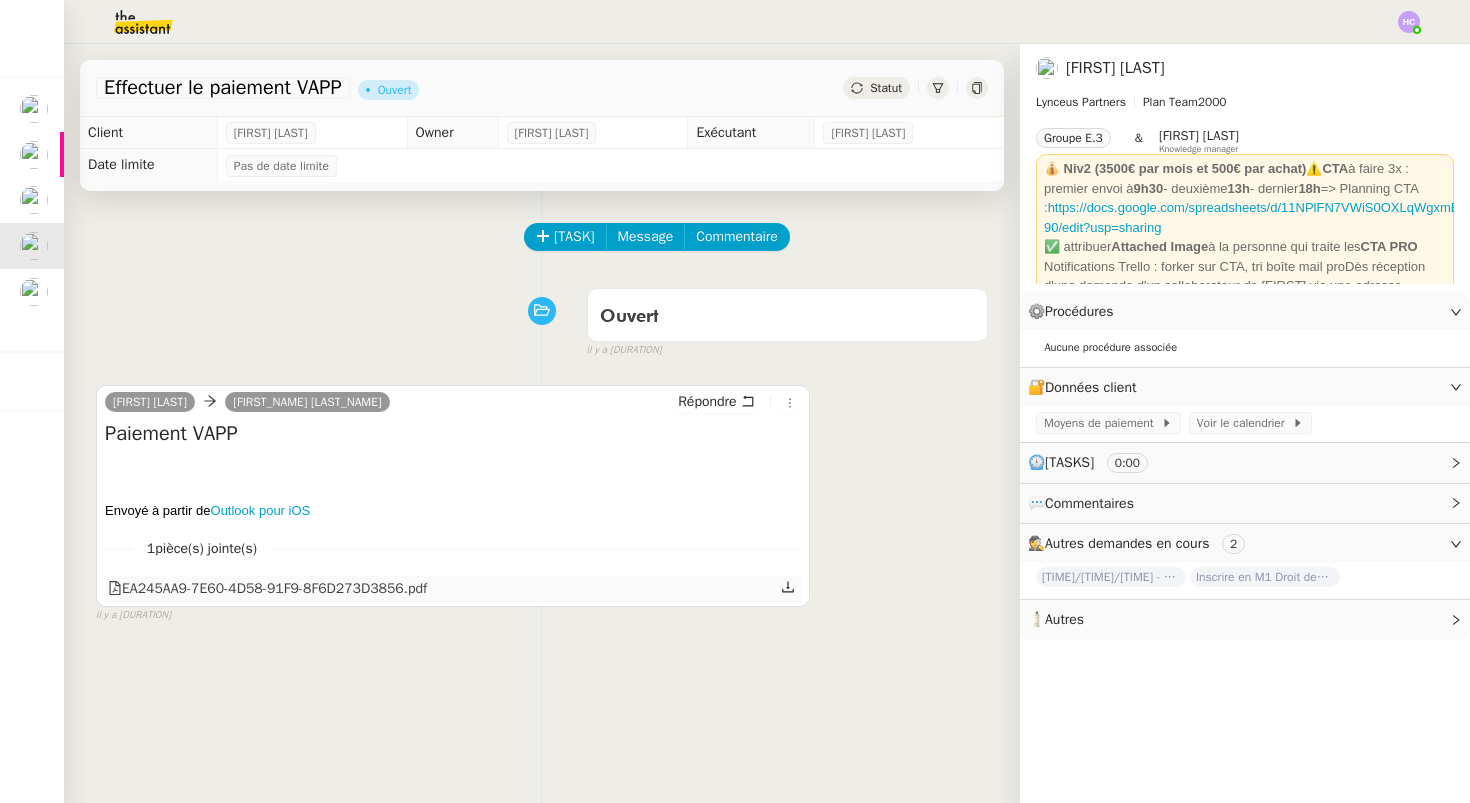 click 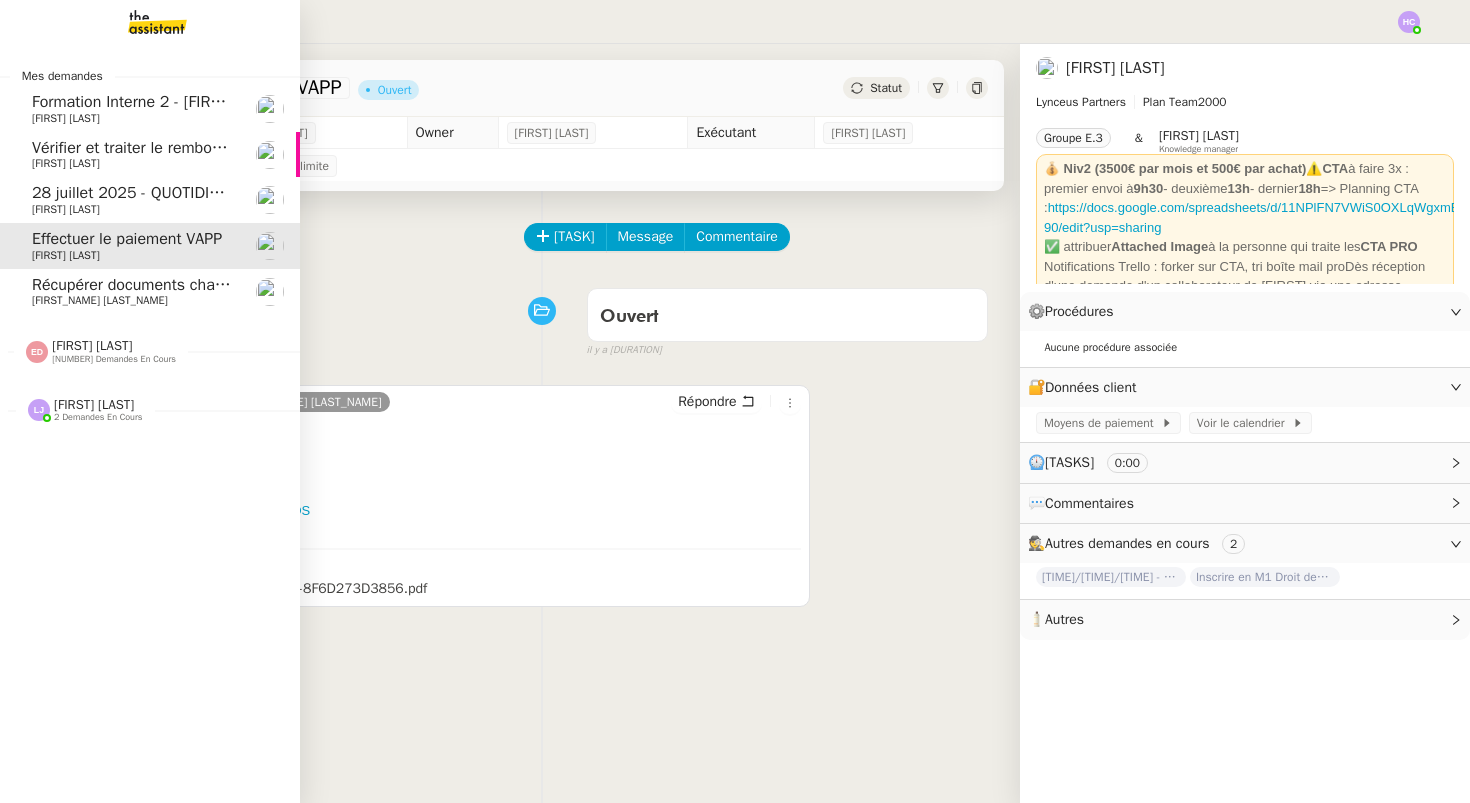 click on "Récupérer documents changement de siège social" 